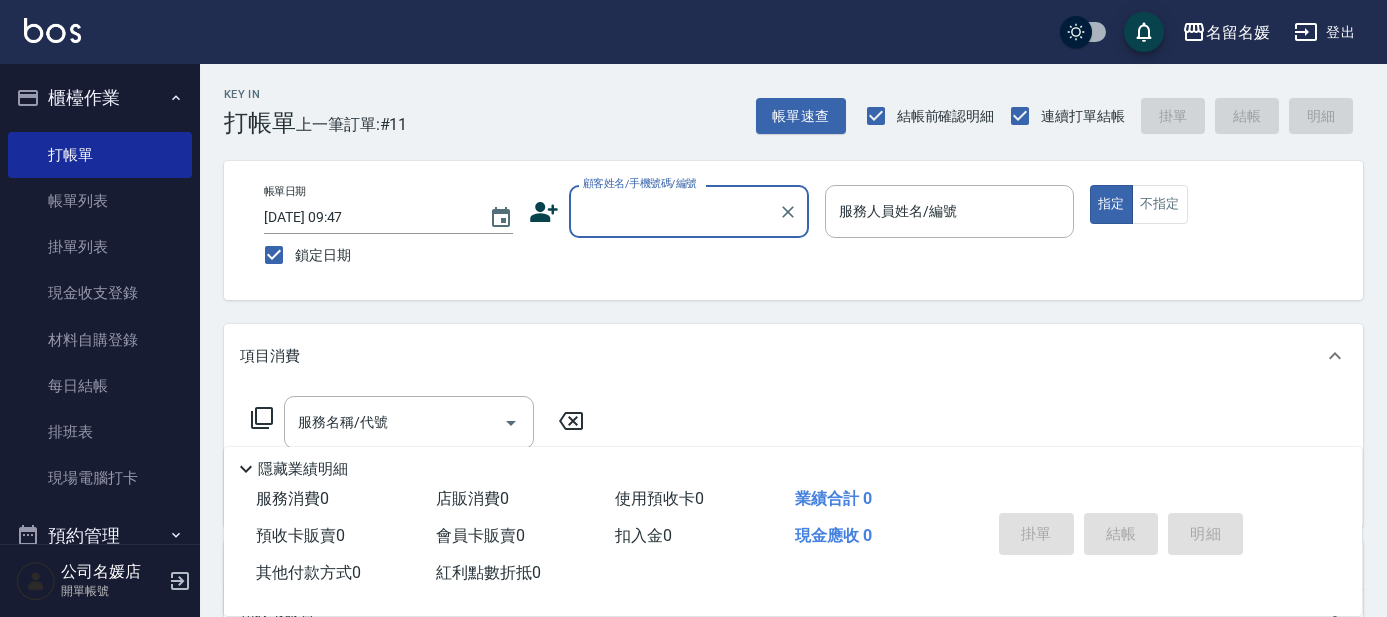 scroll, scrollTop: 0, scrollLeft: 0, axis: both 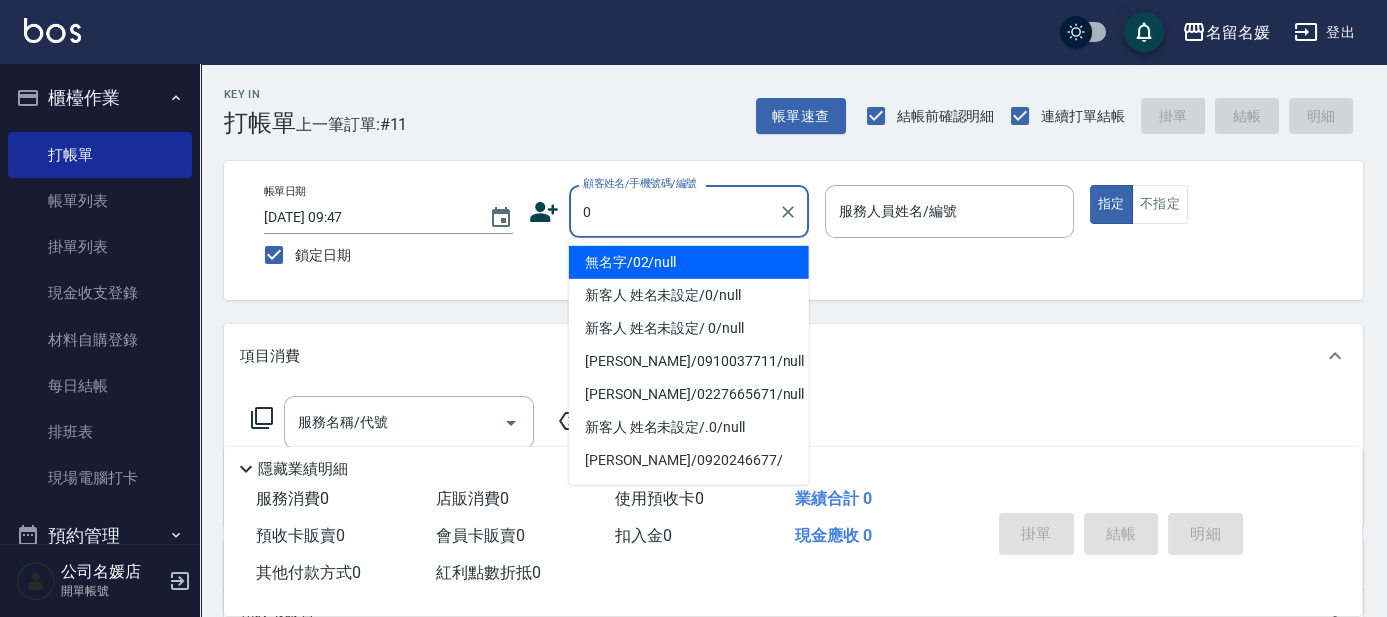 type on "0" 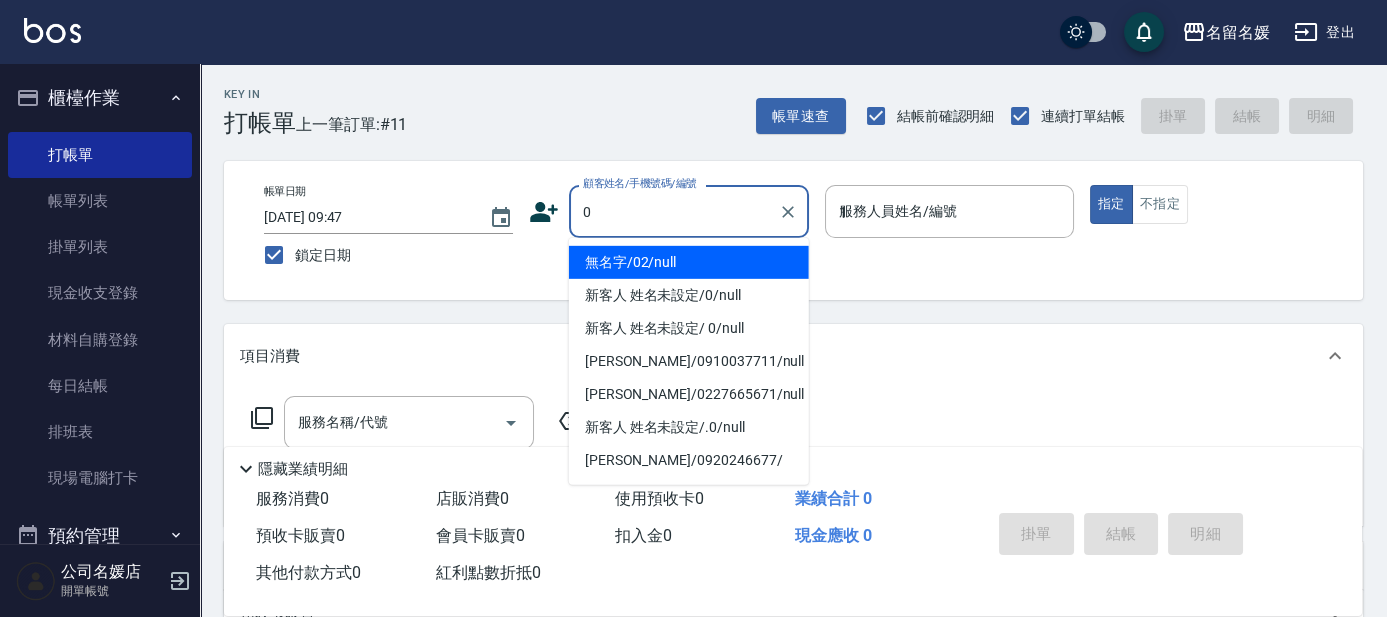 type on "無名字/02/null" 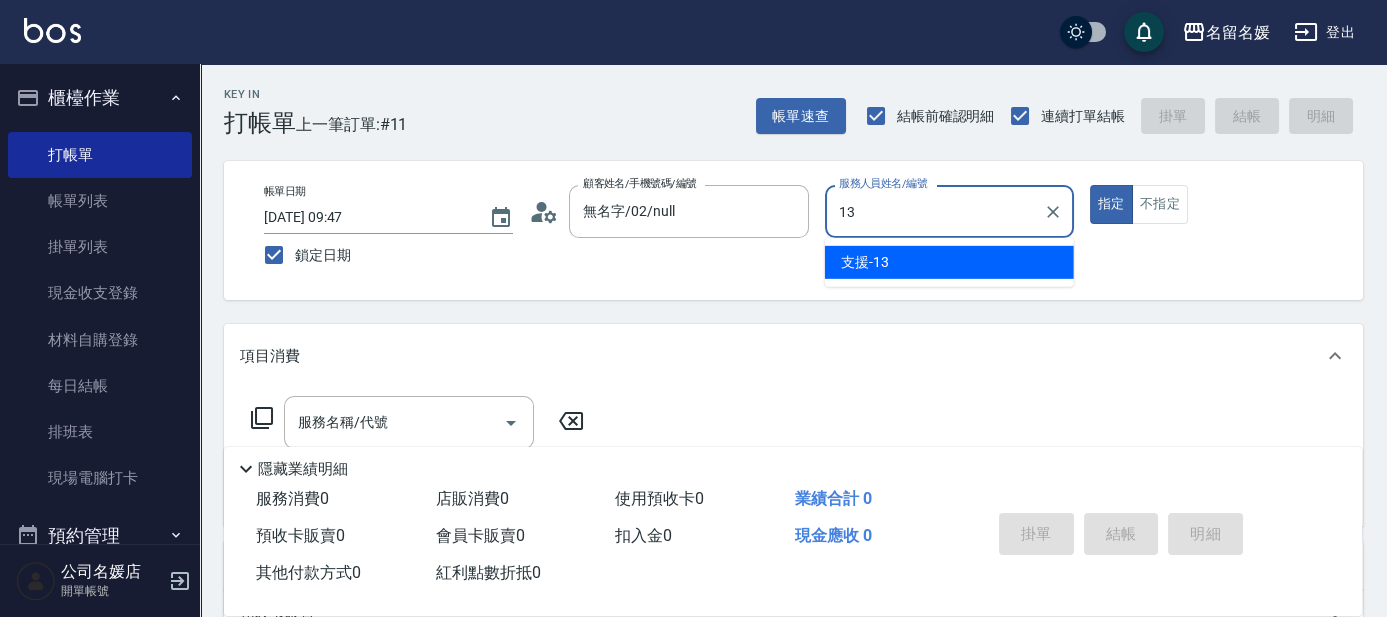 type on "13" 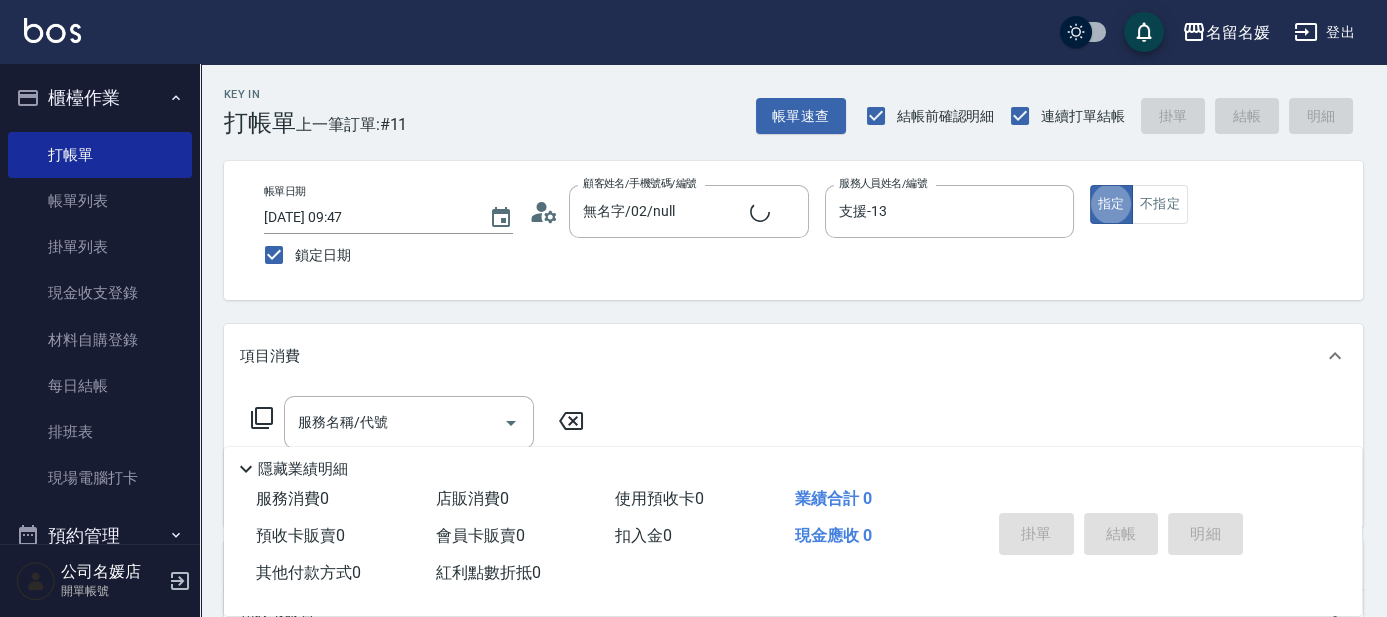 type on "新客人 姓名未設定/0/null" 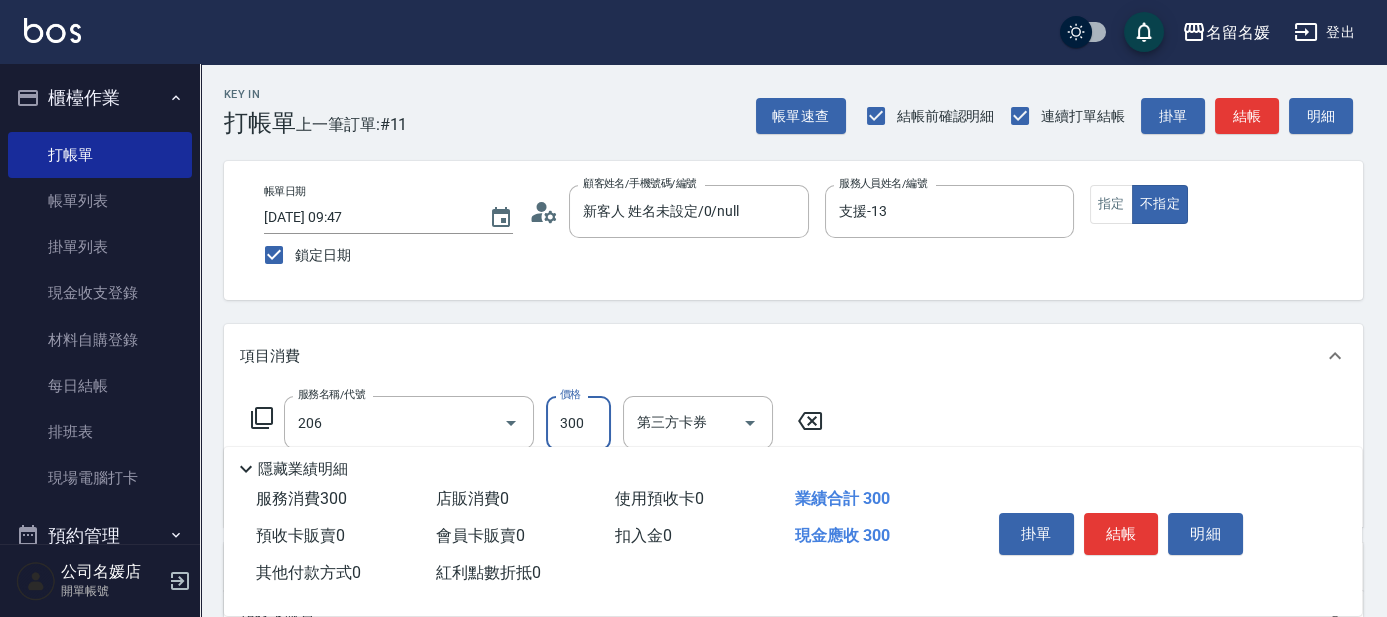 type on "洗髮[300](206)" 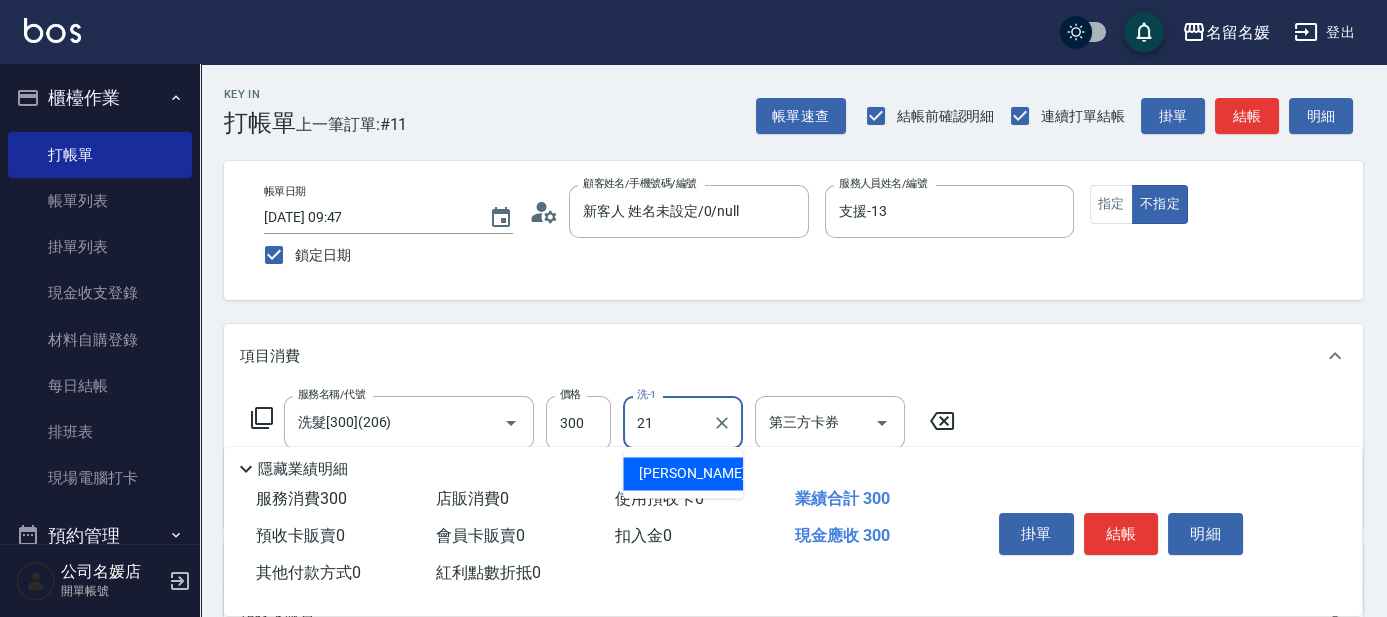 type on "[PERSON_NAME]-21" 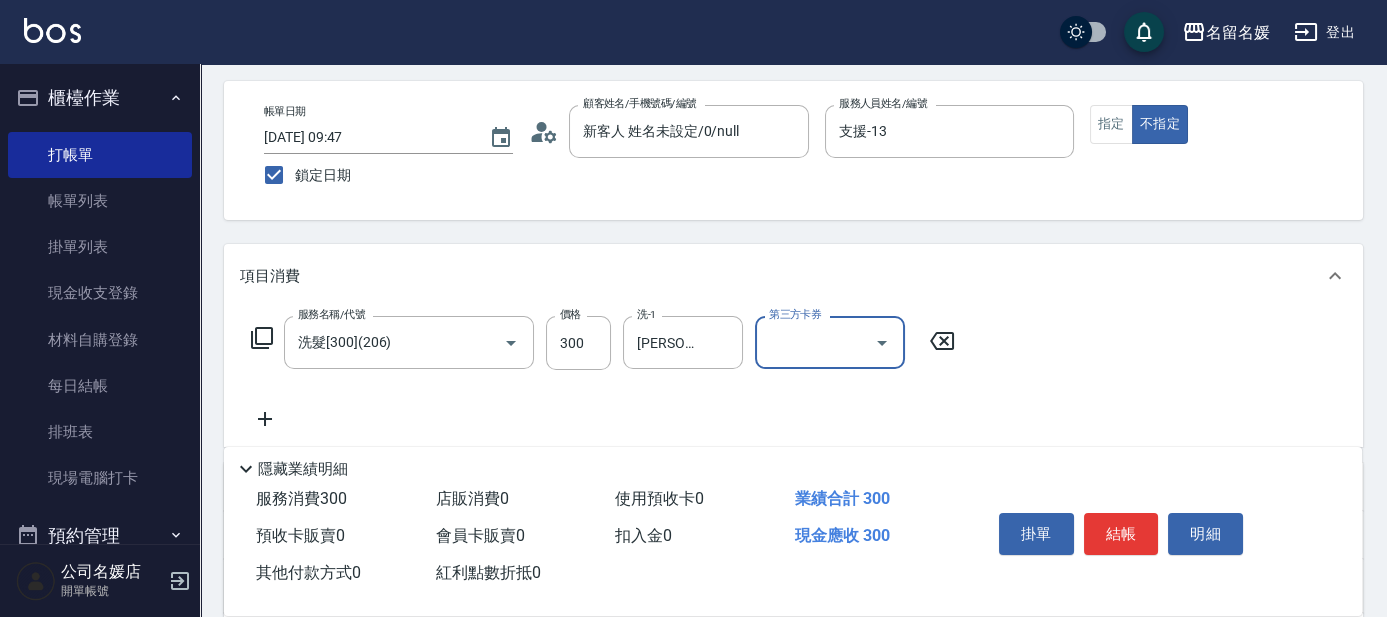 scroll, scrollTop: 90, scrollLeft: 0, axis: vertical 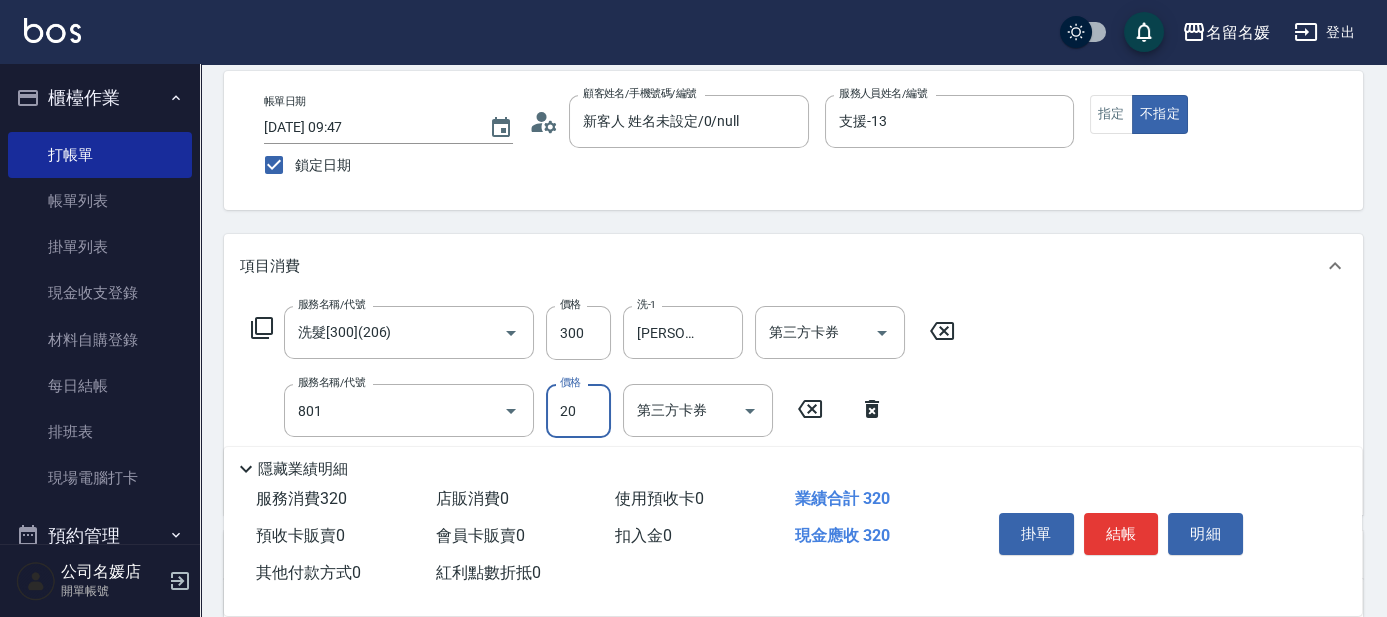 type on "潤絲(801)" 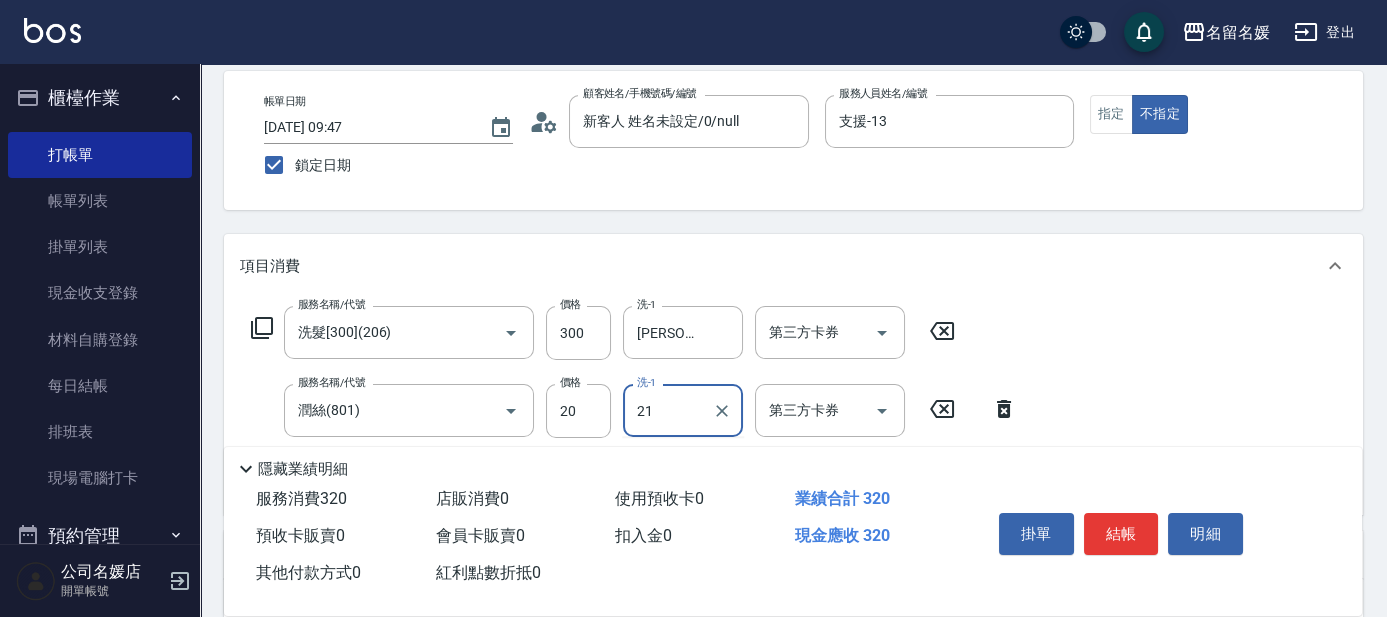 type on "[PERSON_NAME]-21" 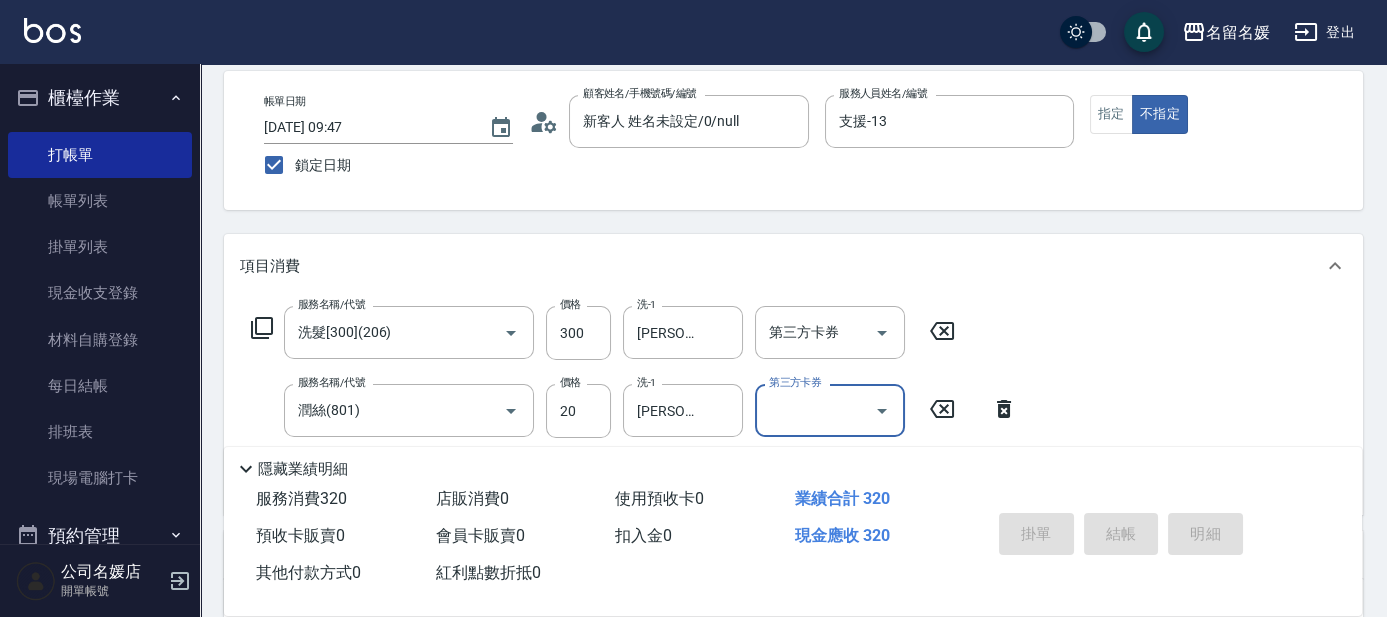 type 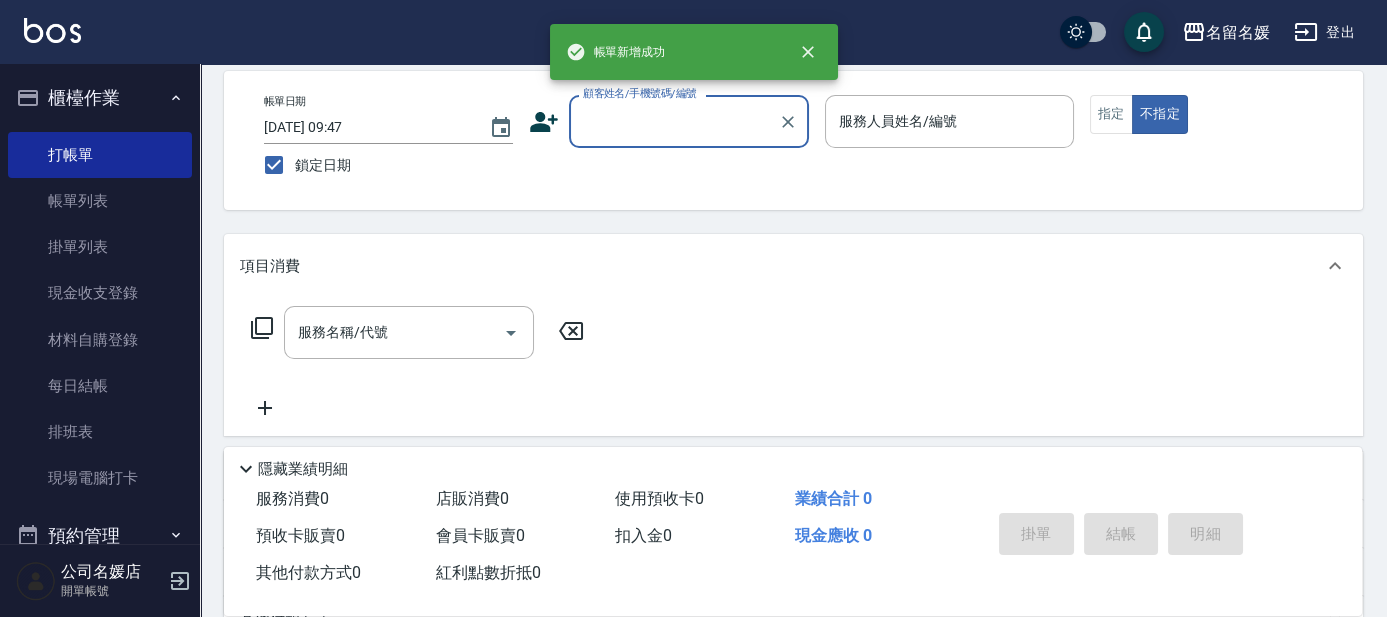 scroll, scrollTop: 0, scrollLeft: 0, axis: both 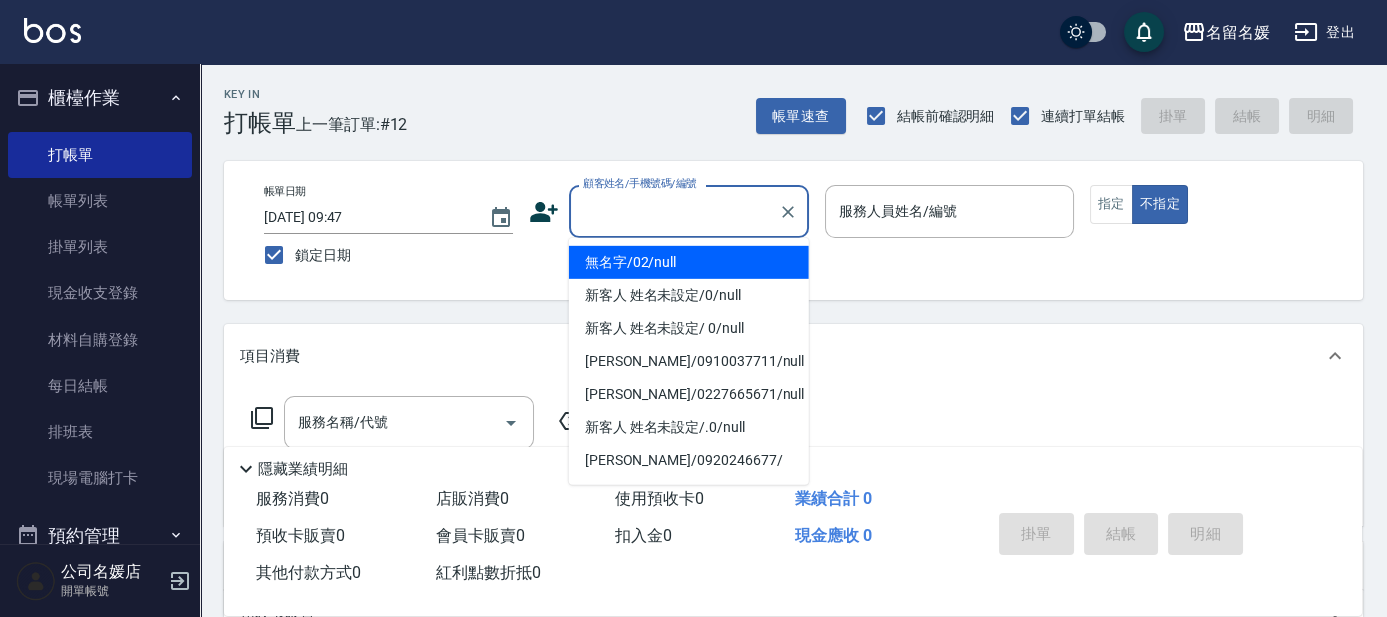 type on "無名字/02/null" 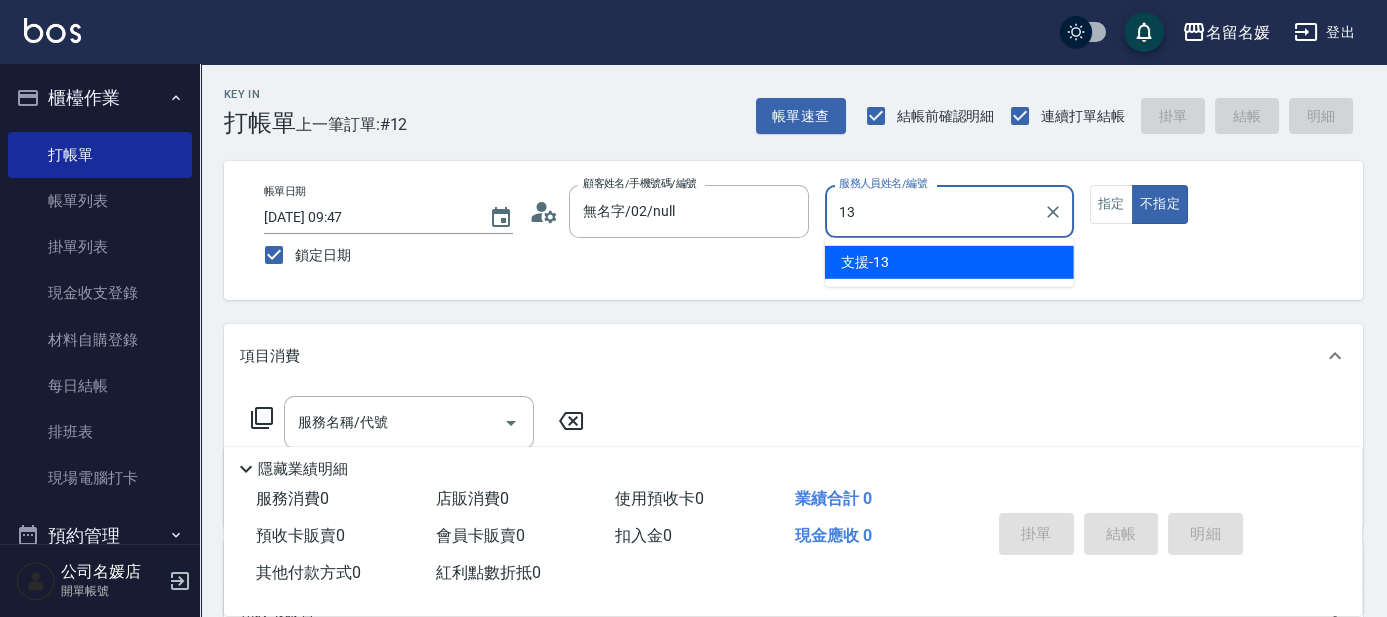 type on "13" 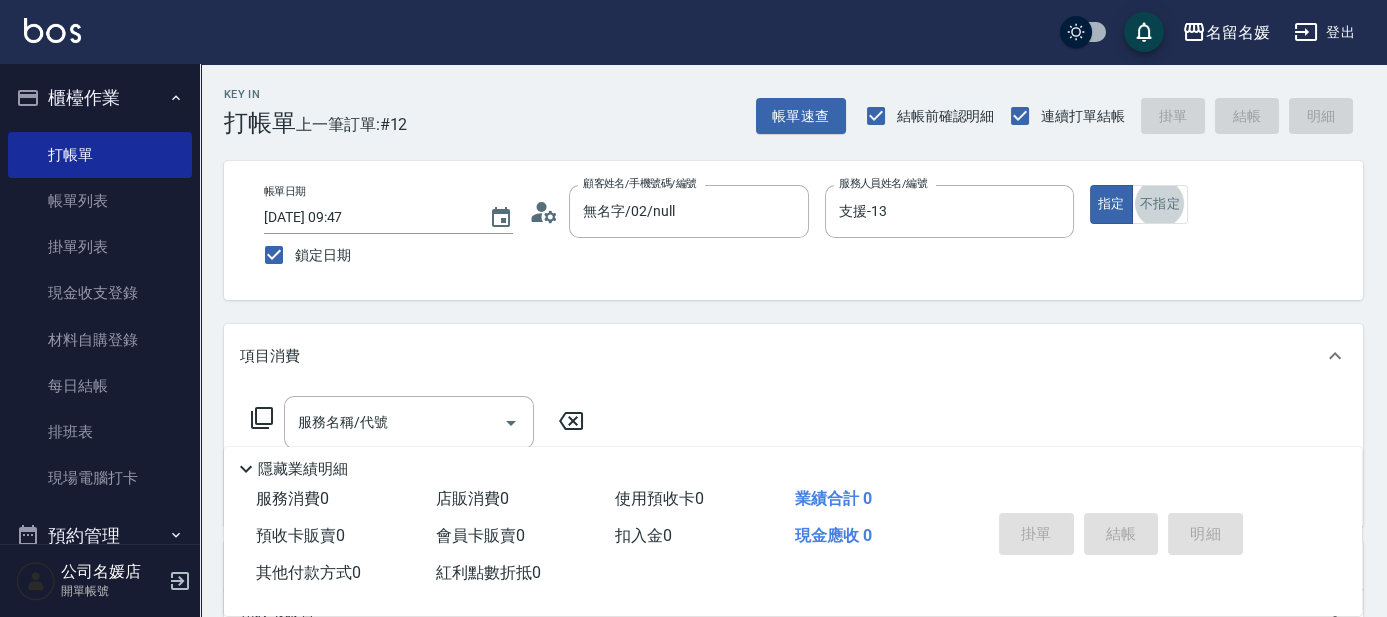 scroll, scrollTop: 36, scrollLeft: 0, axis: vertical 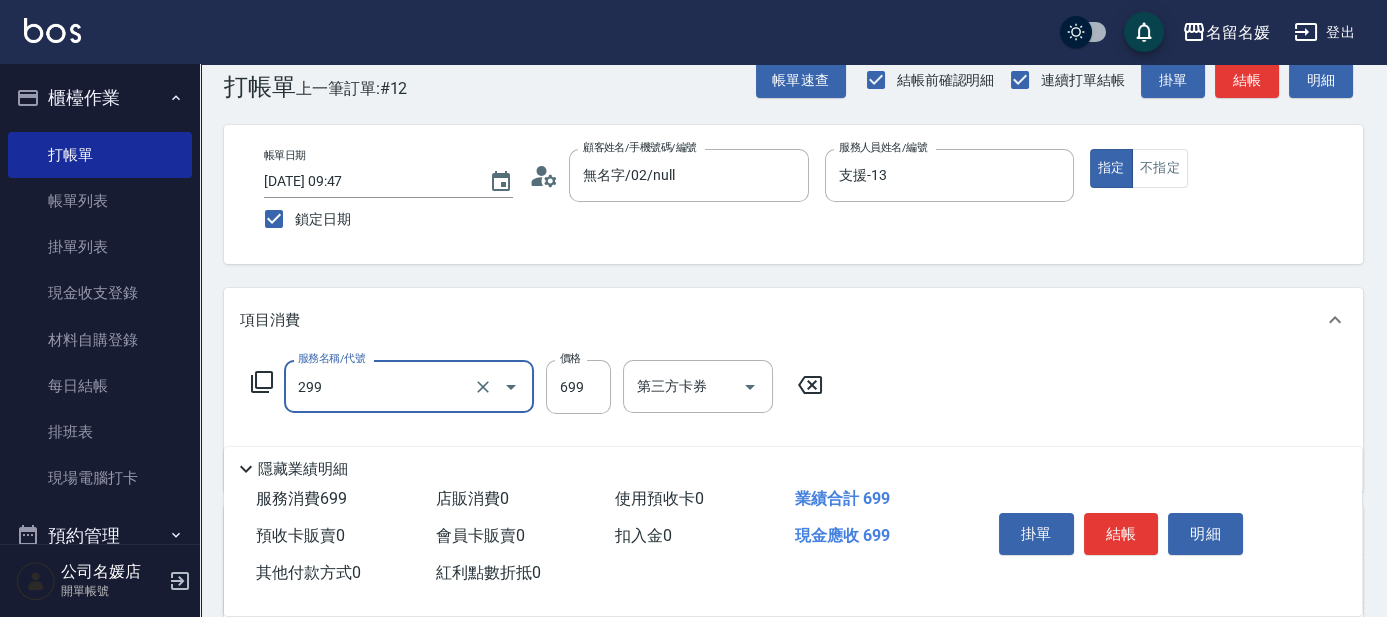 type on "滾珠洗髮699(299)" 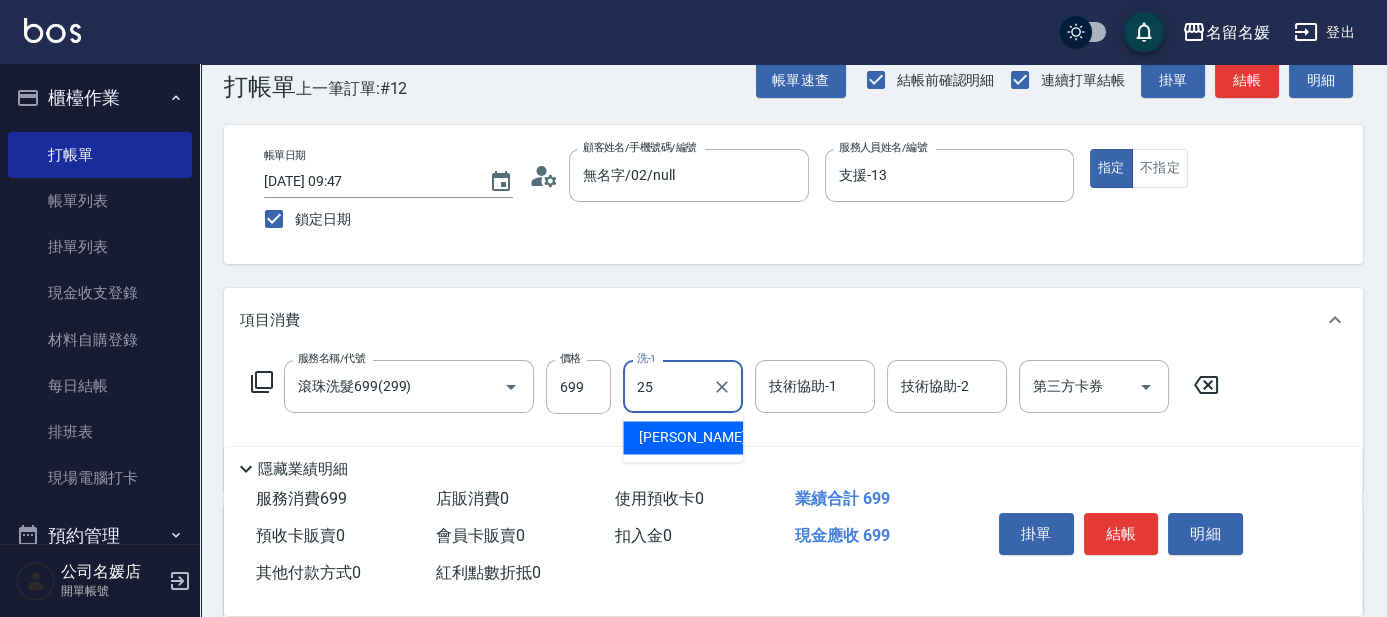 type on "[PERSON_NAME]-25" 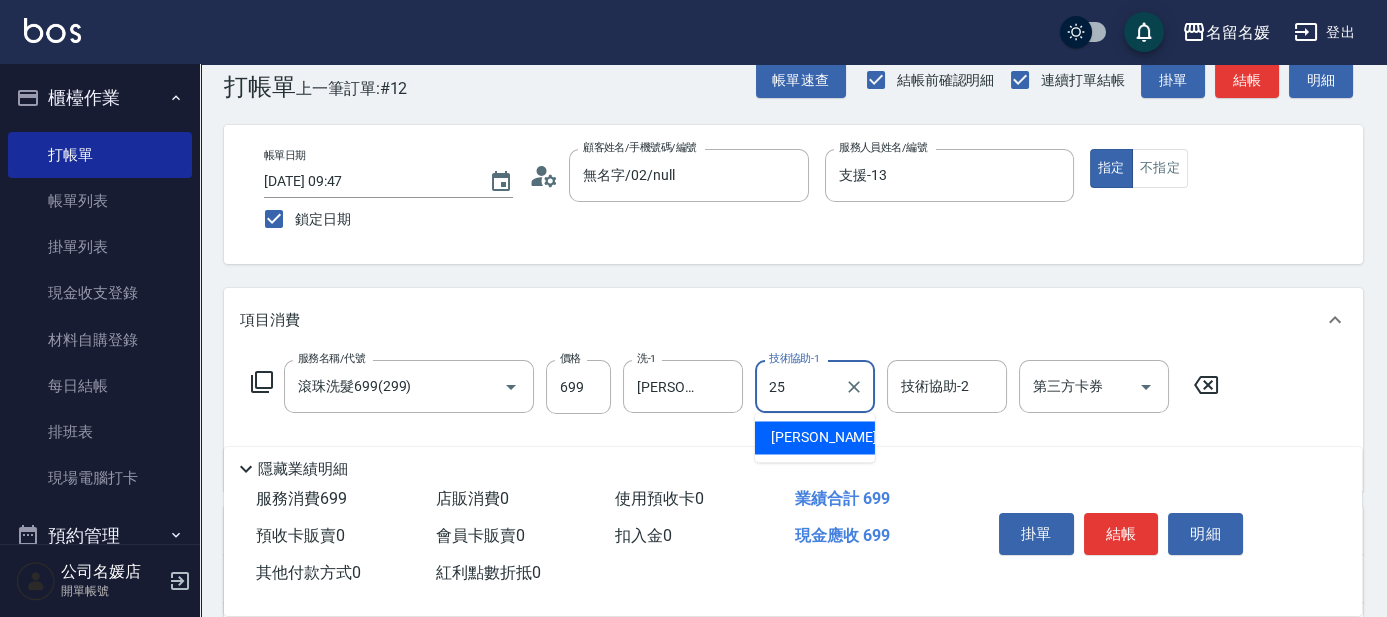 type on "[PERSON_NAME]-25" 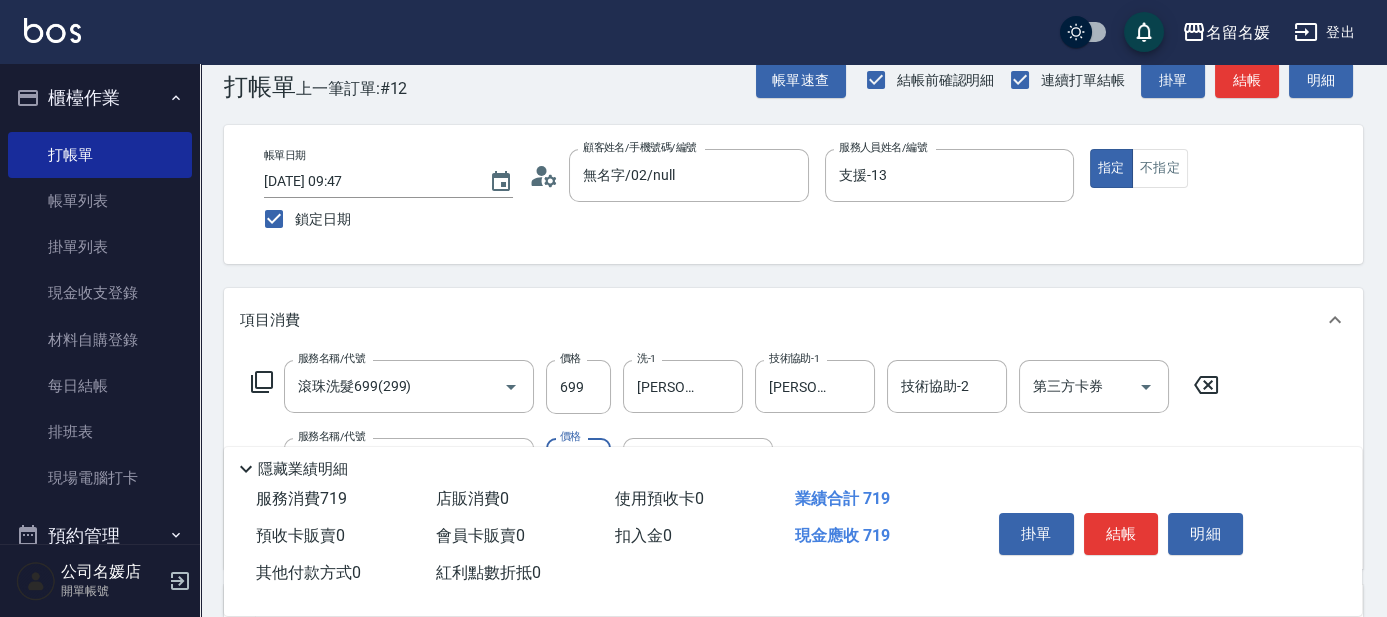 type on "潤絲(801)" 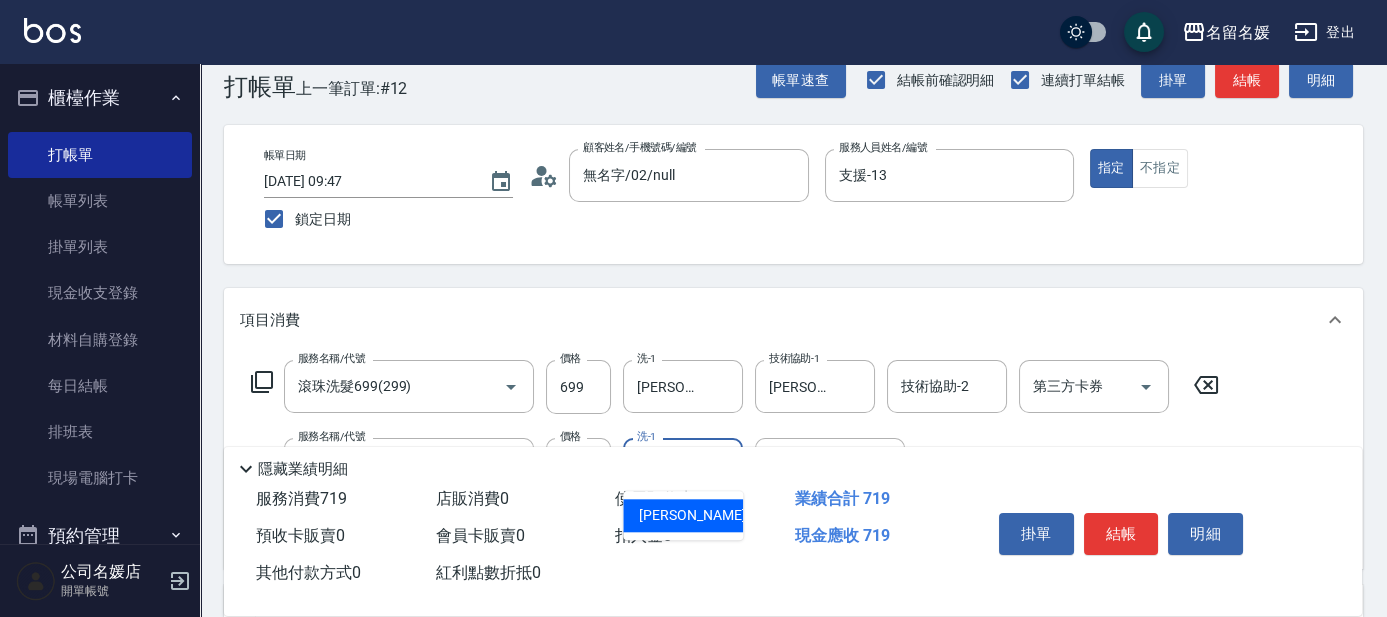 type on "[PERSON_NAME]-25" 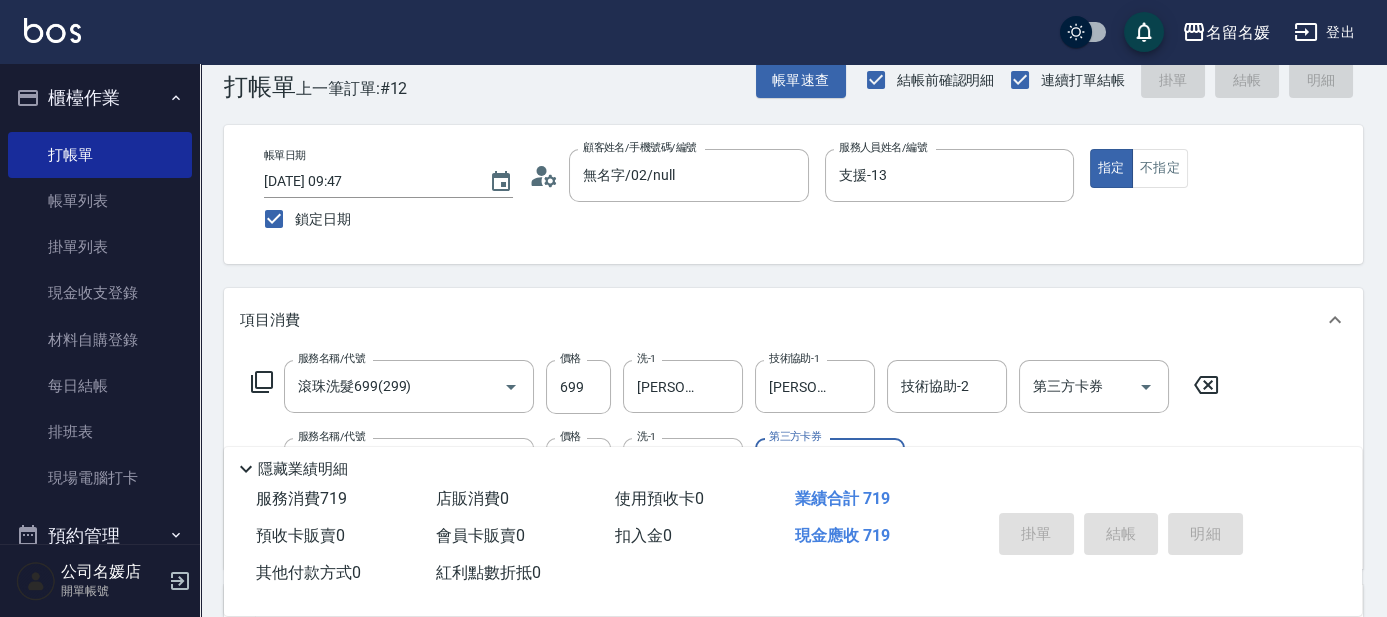 type 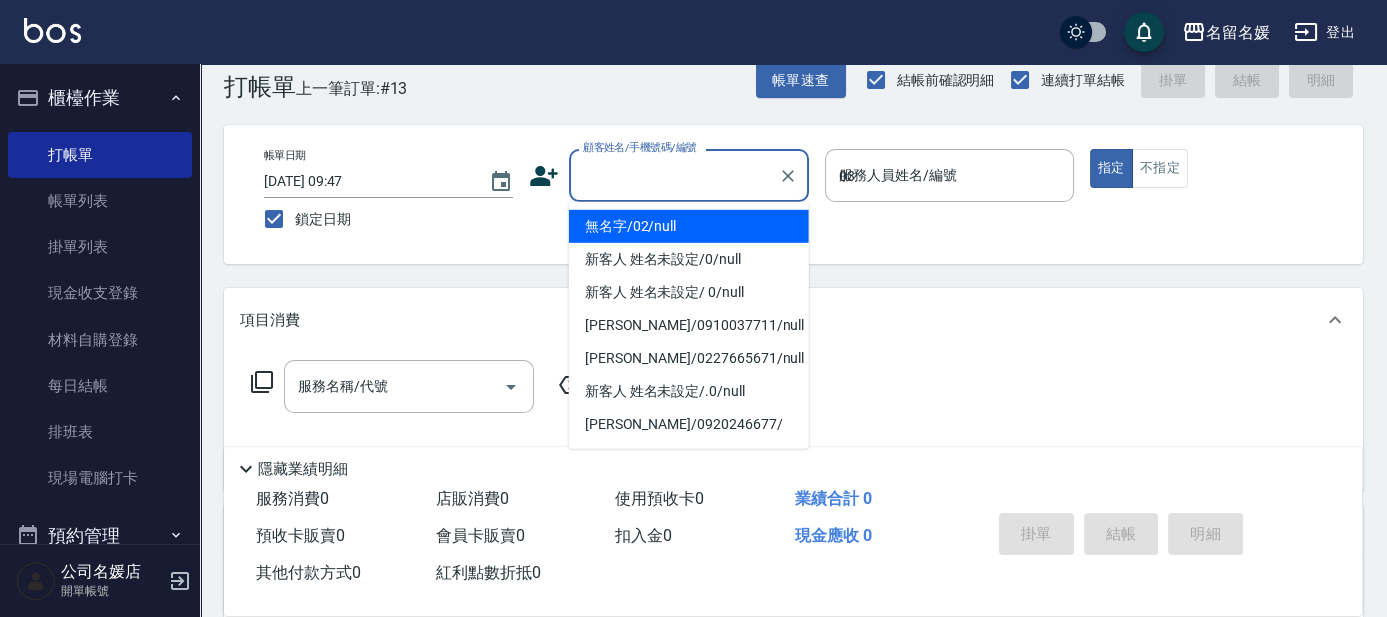 type on "03" 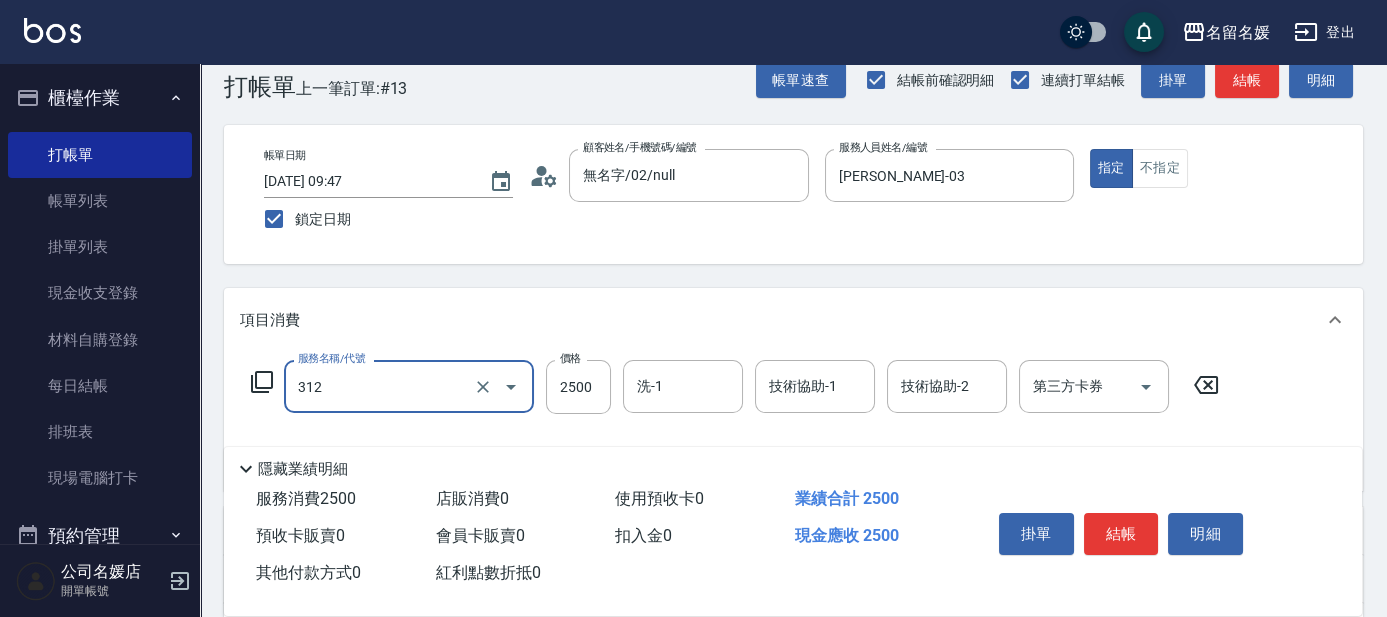 type on "生化離子燙(自材)(312)" 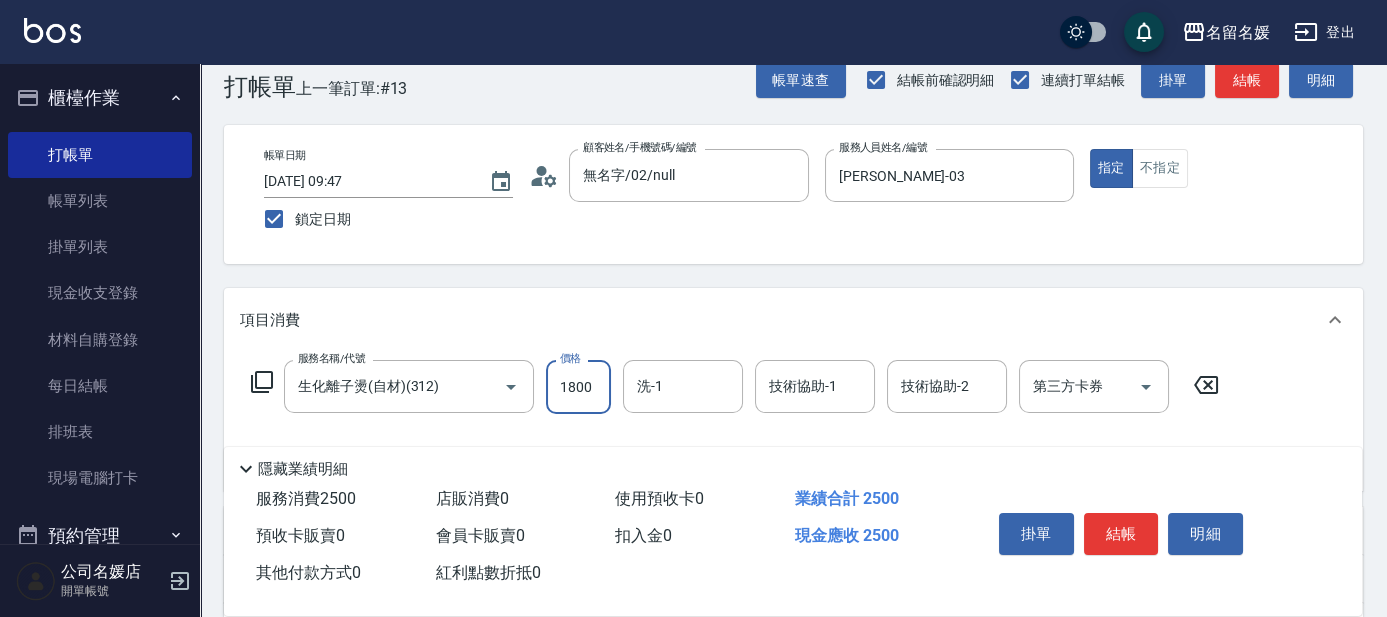 type on "1800" 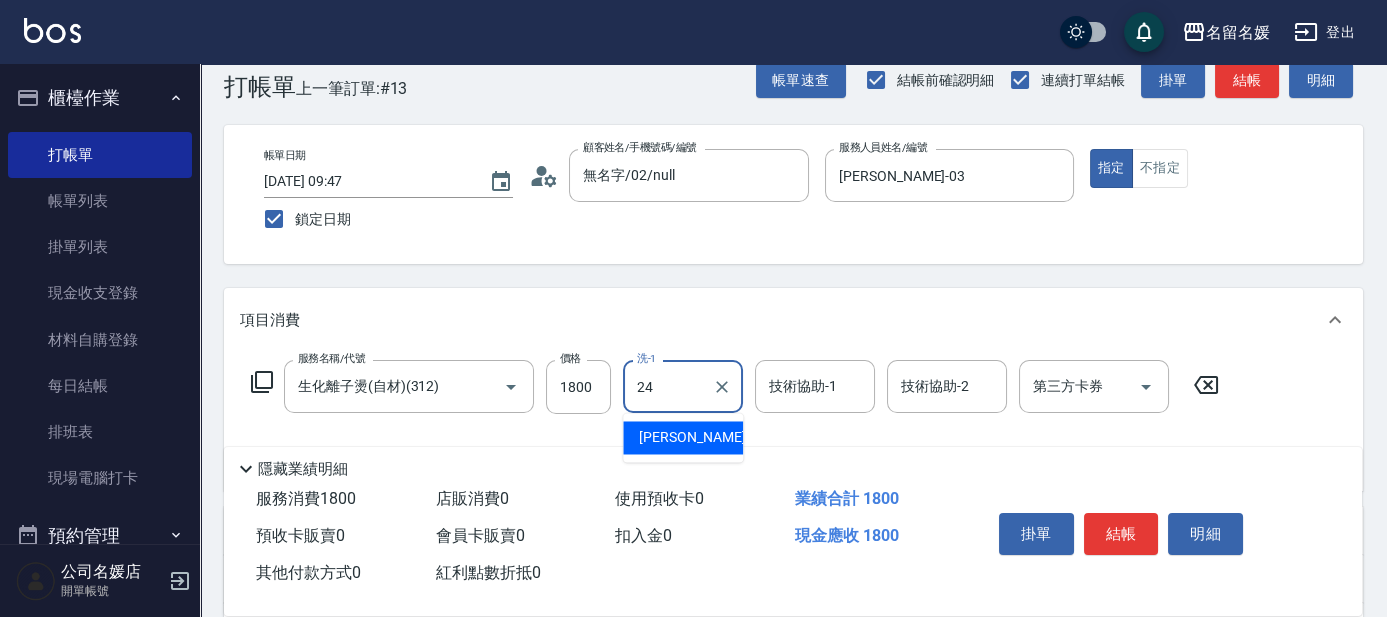 type on "[PERSON_NAME]-24" 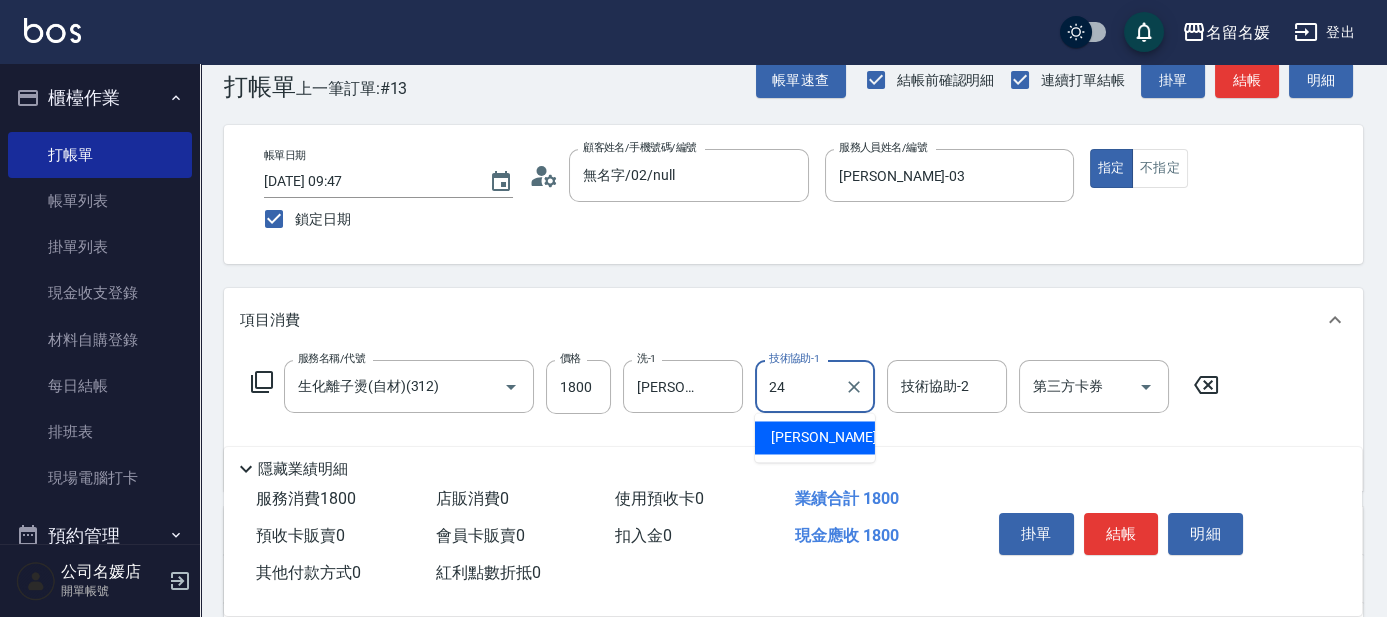 type on "[PERSON_NAME]-24" 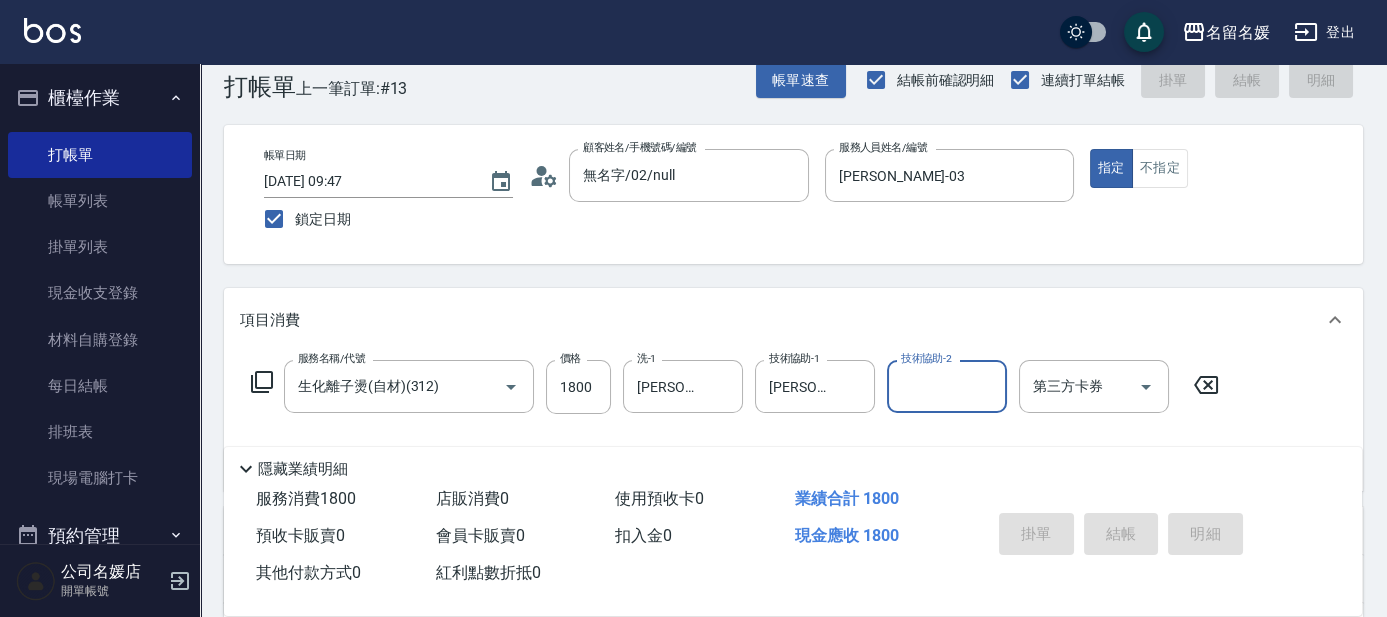 type 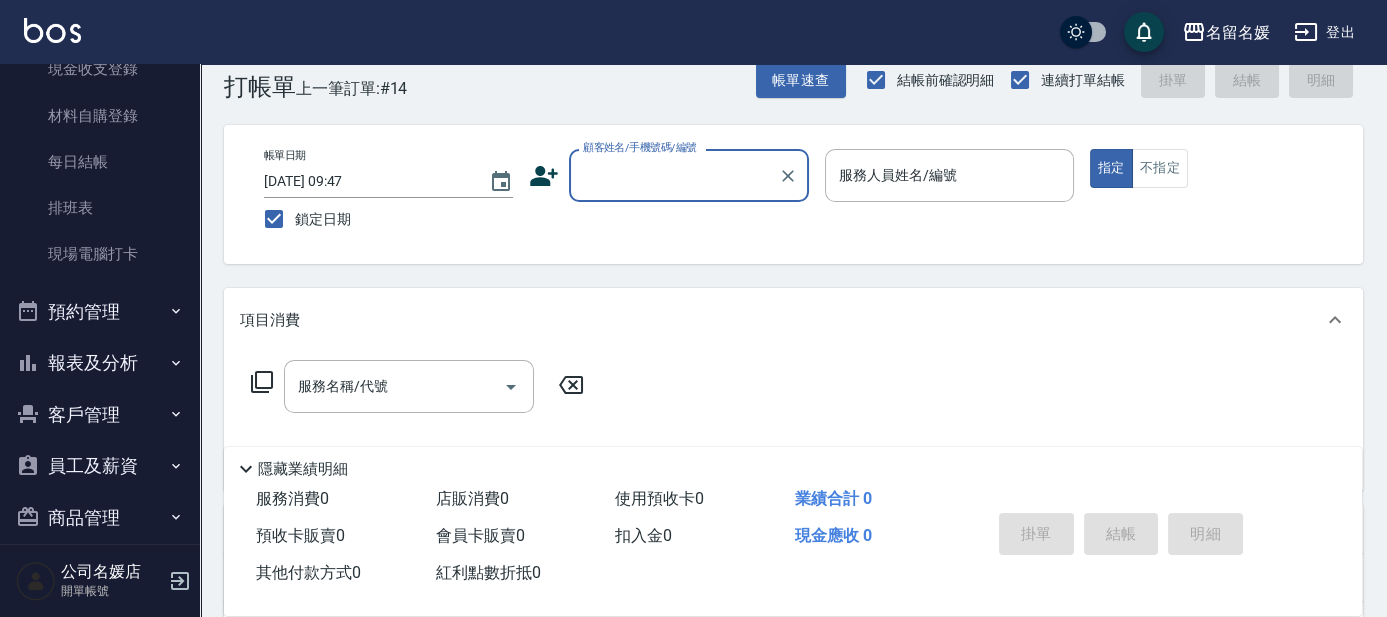 scroll, scrollTop: 247, scrollLeft: 0, axis: vertical 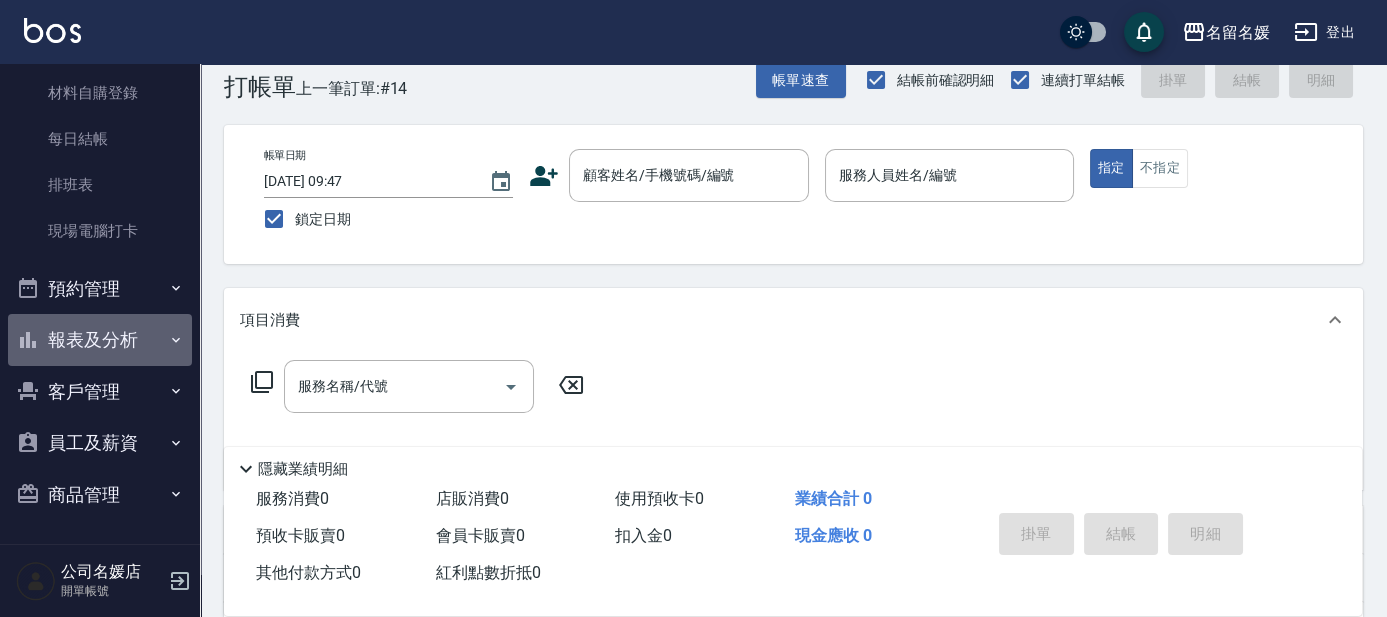 click on "報表及分析" at bounding box center [100, 340] 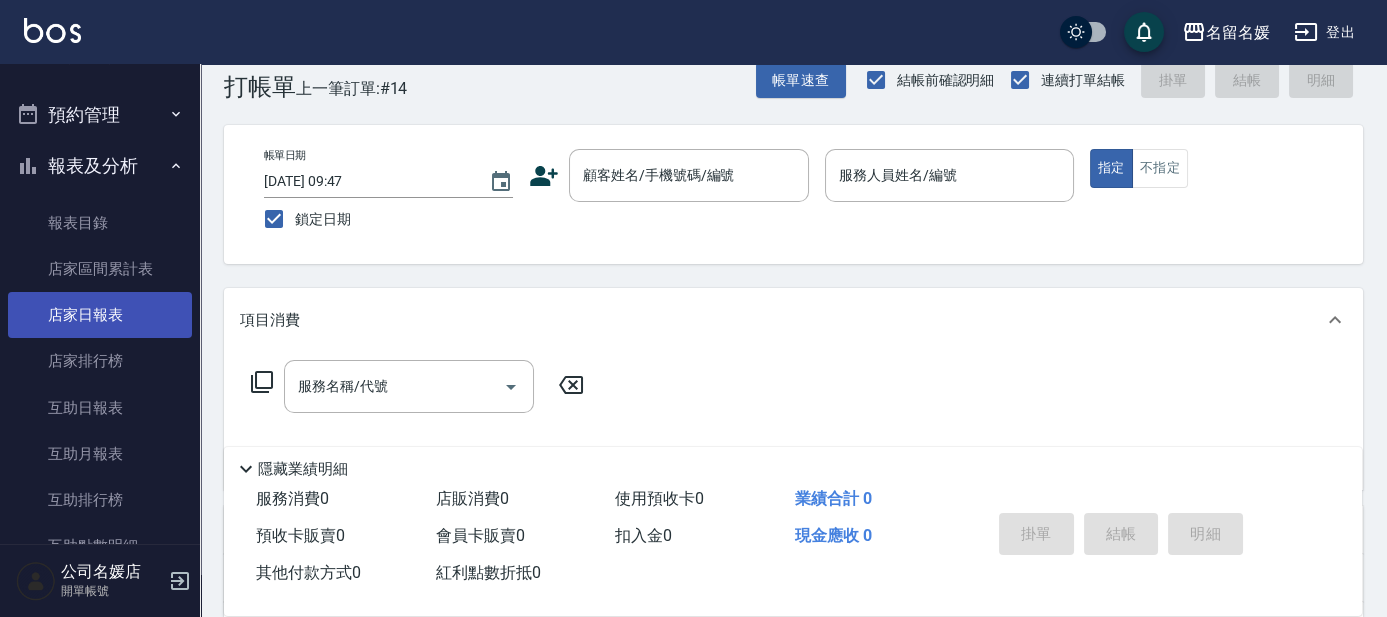 scroll, scrollTop: 429, scrollLeft: 0, axis: vertical 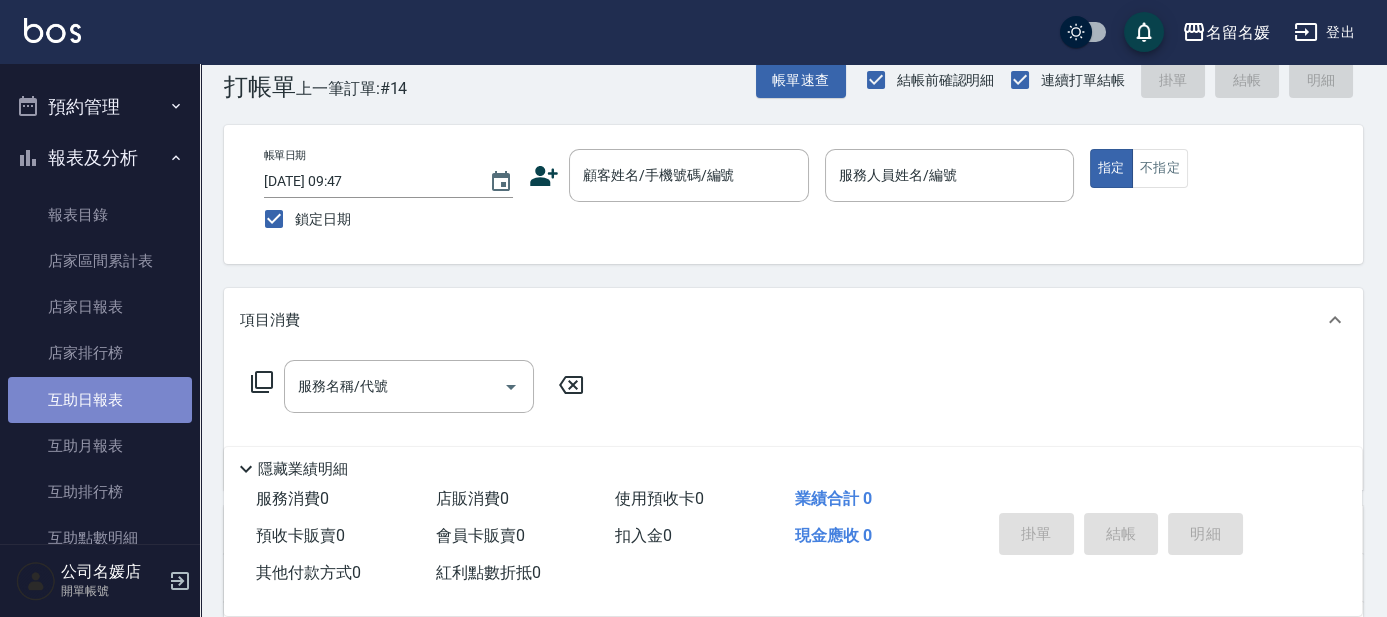 click on "互助日報表" at bounding box center [100, 400] 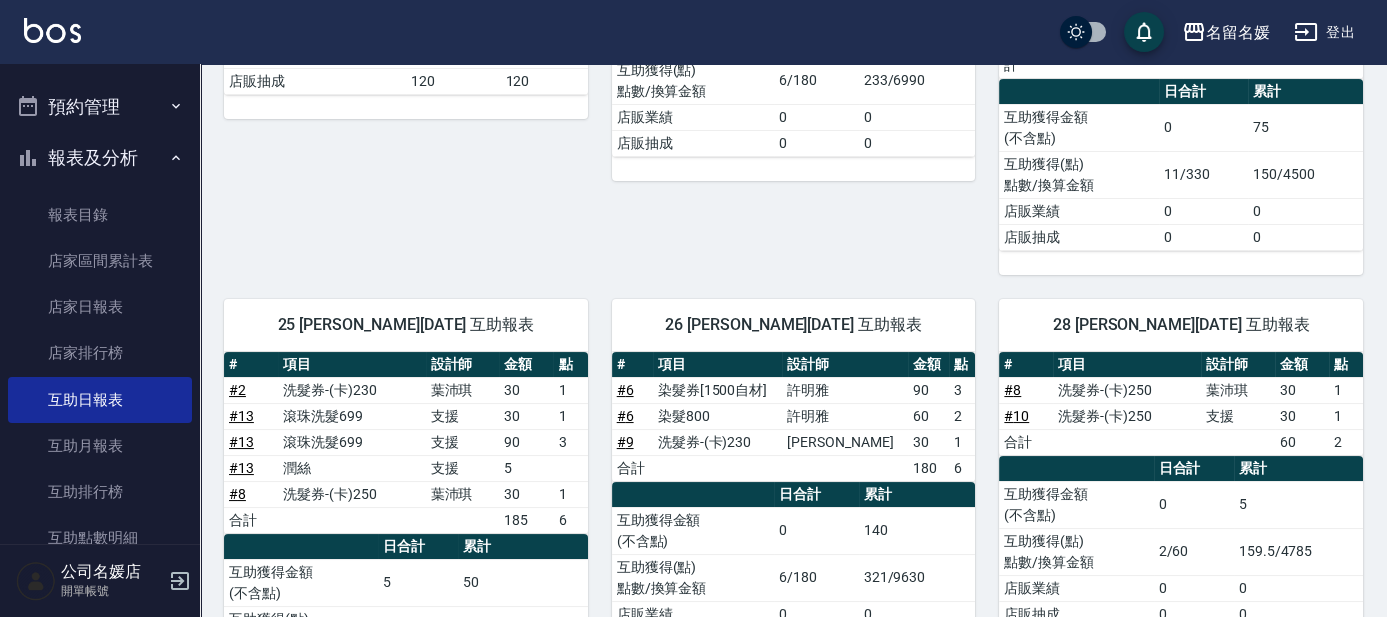 scroll, scrollTop: 632, scrollLeft: 0, axis: vertical 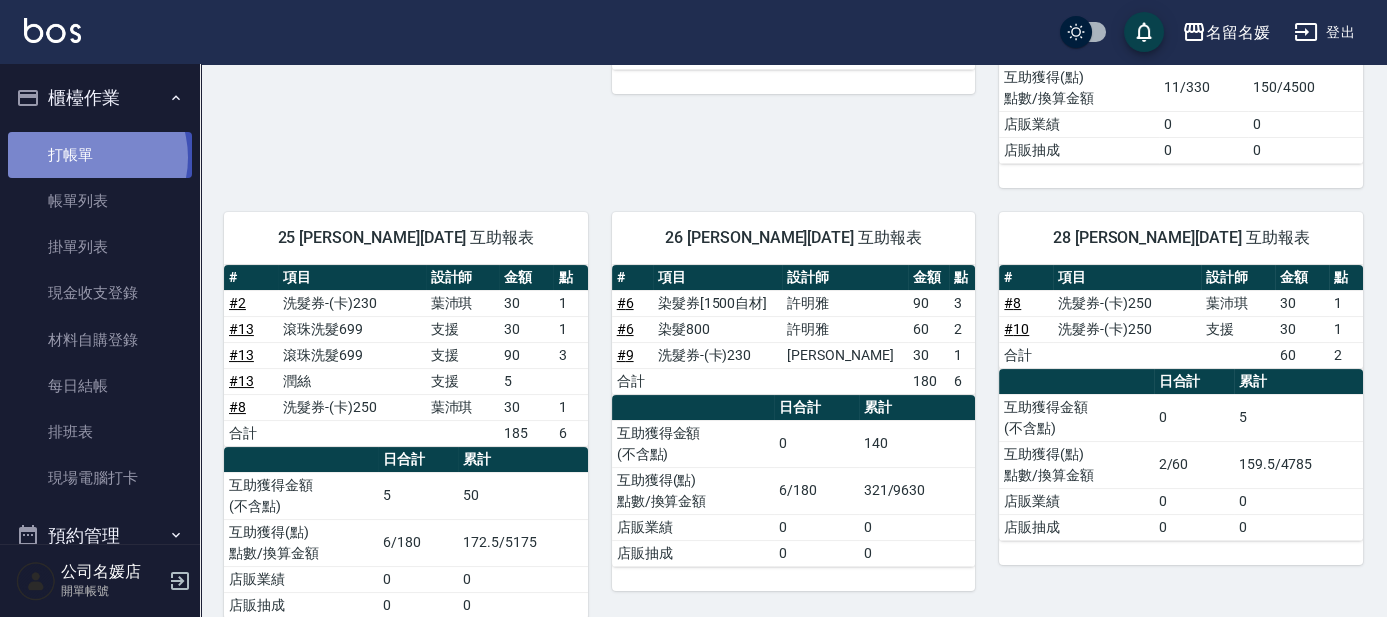 click on "打帳單" at bounding box center (100, 155) 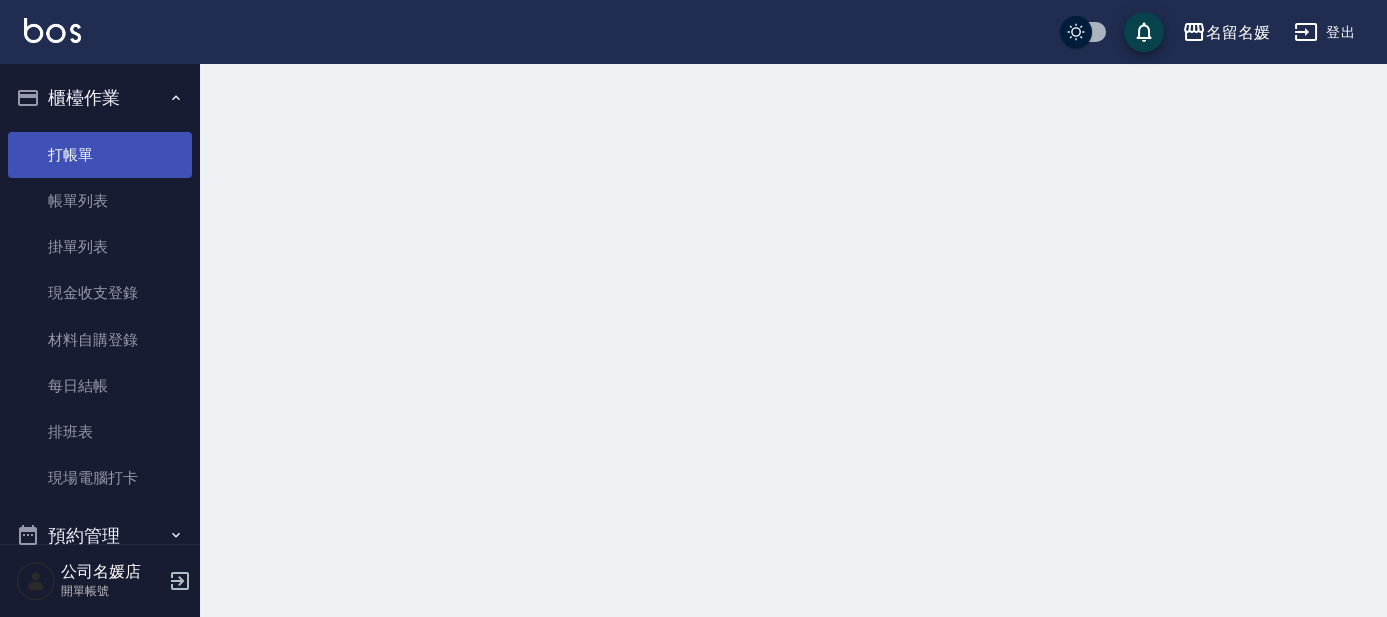 scroll, scrollTop: 0, scrollLeft: 0, axis: both 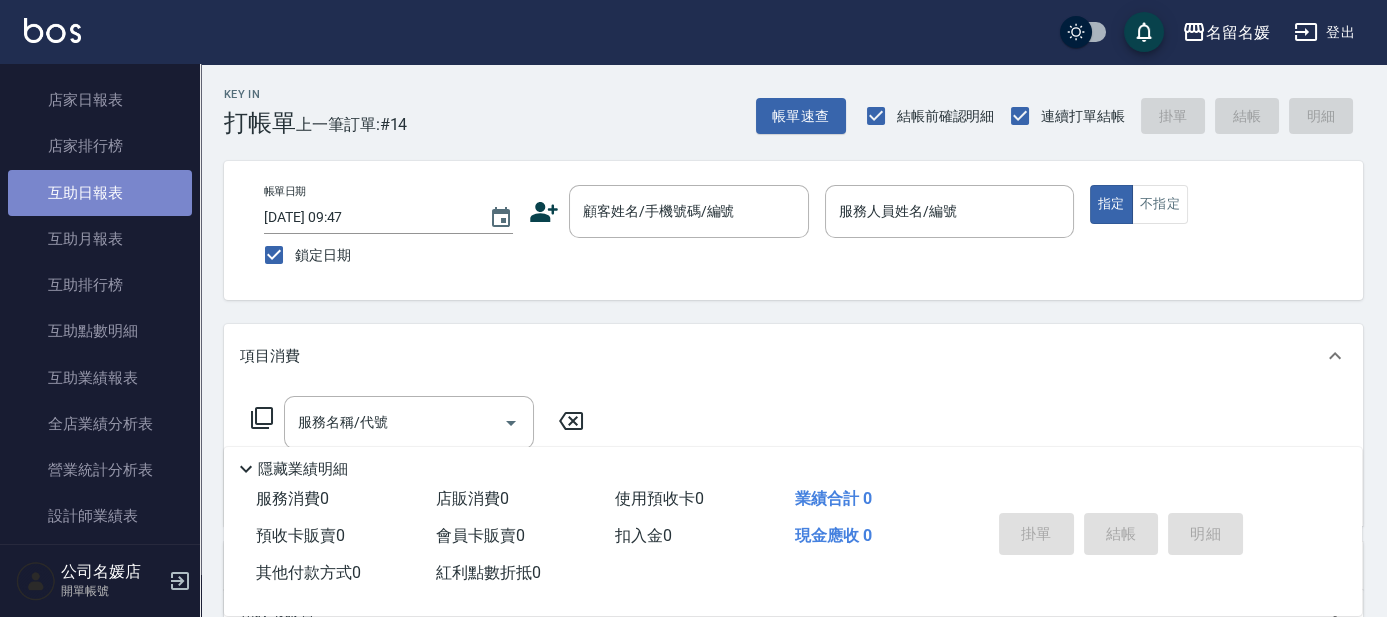 click on "互助日報表" at bounding box center [100, 193] 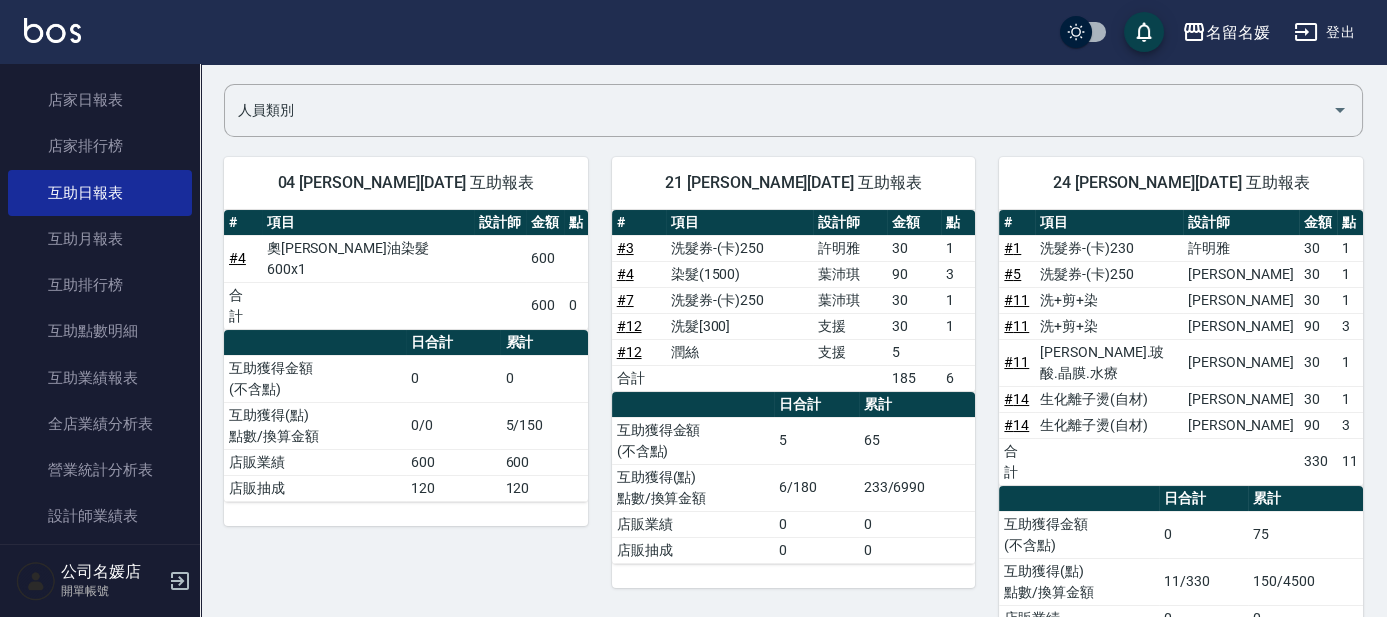 scroll, scrollTop: 86, scrollLeft: 0, axis: vertical 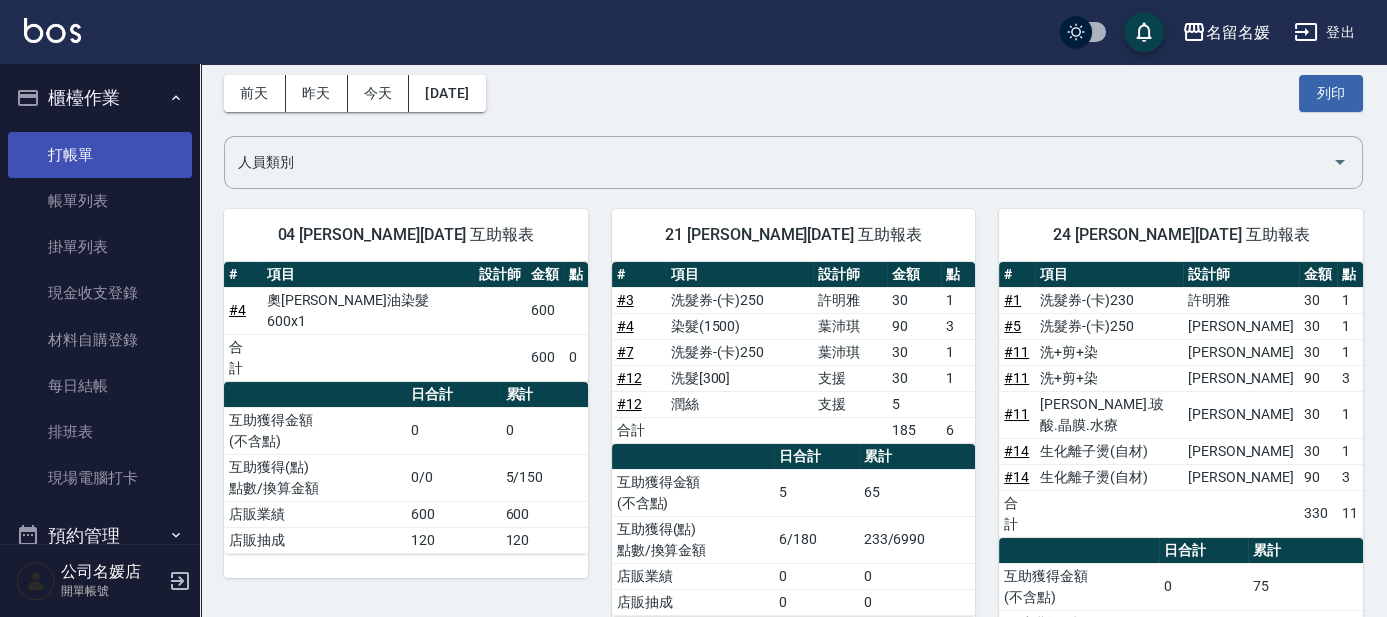 click on "打帳單" at bounding box center [100, 155] 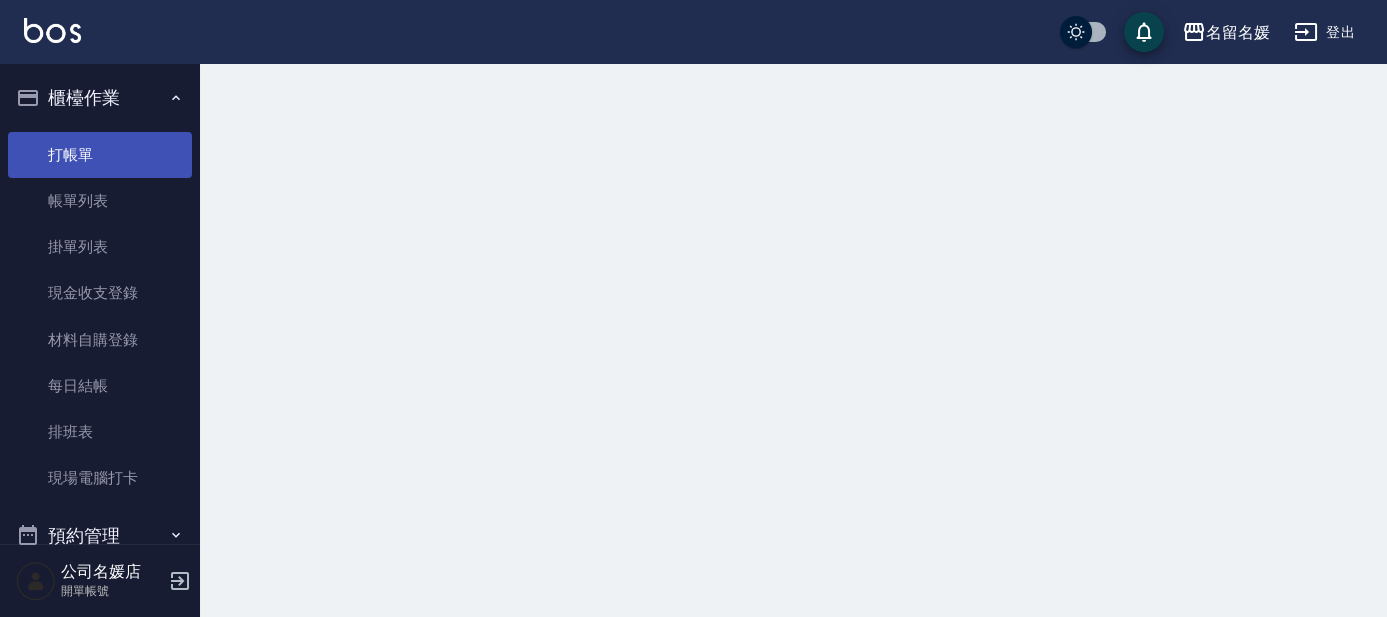 scroll, scrollTop: 0, scrollLeft: 0, axis: both 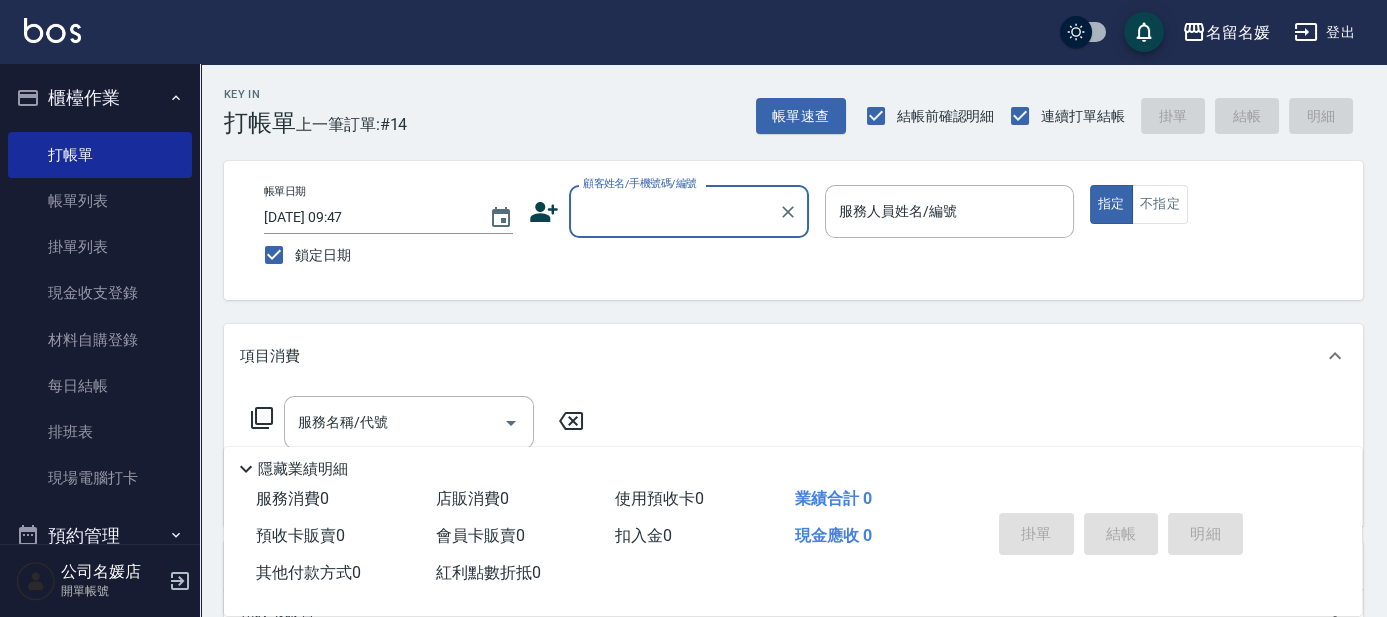 click on "顧客姓名/手機號碼/編號" at bounding box center [674, 211] 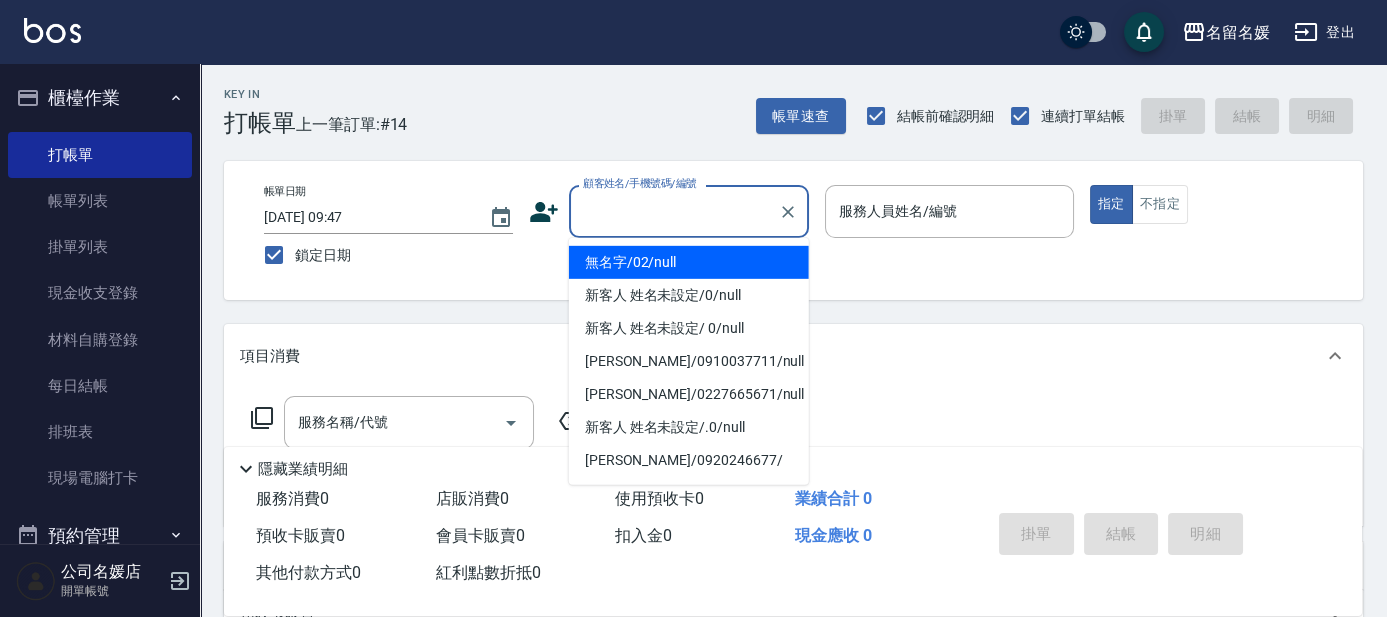 click on "無名字/02/null" at bounding box center (689, 262) 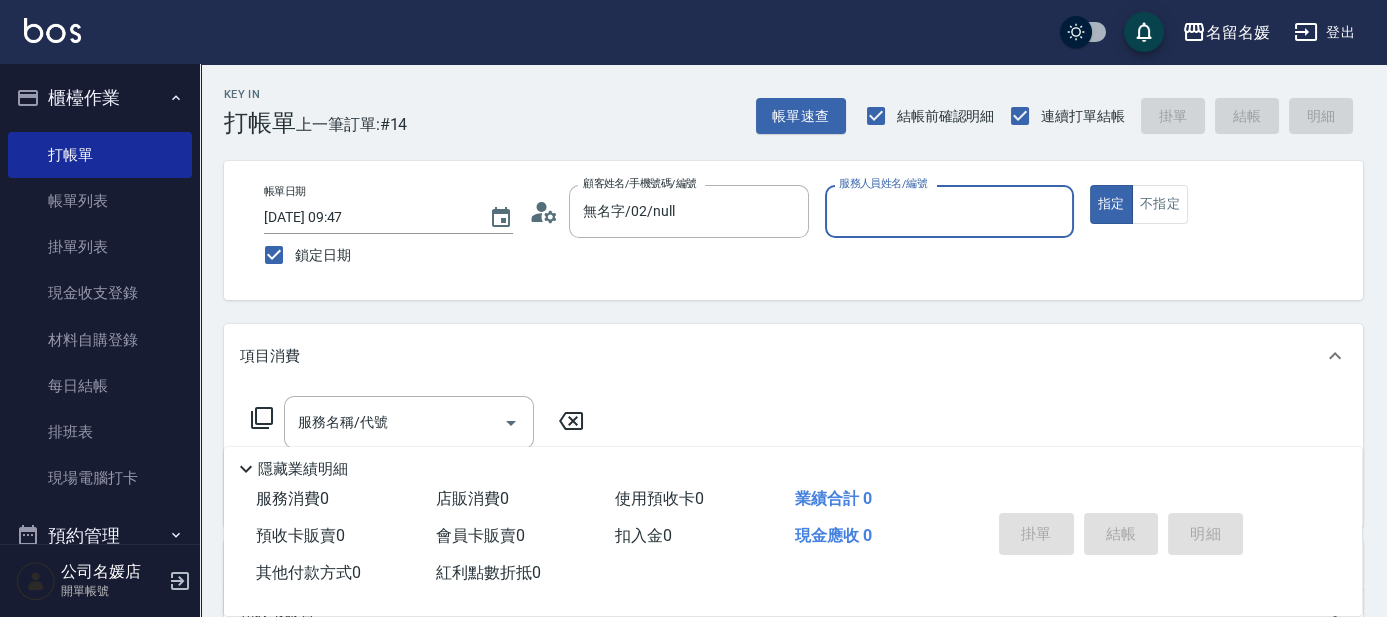 type on "無名字/02/null" 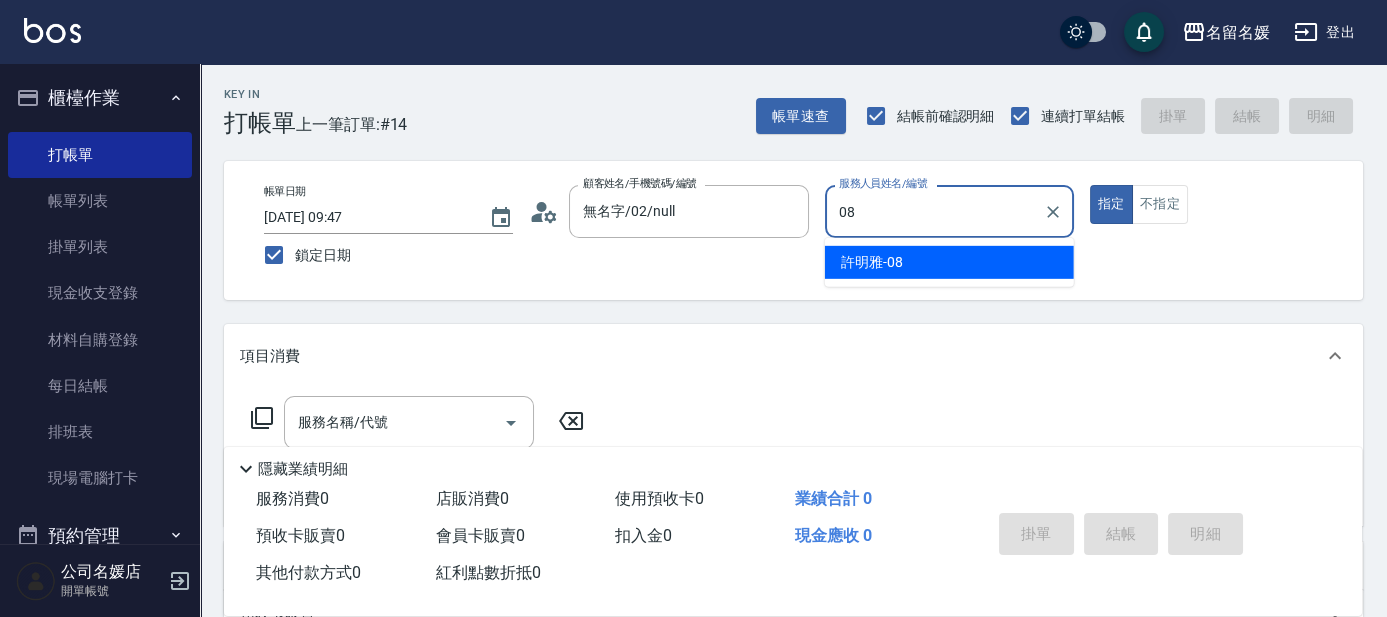 click on "[PERSON_NAME]-08" at bounding box center [949, 262] 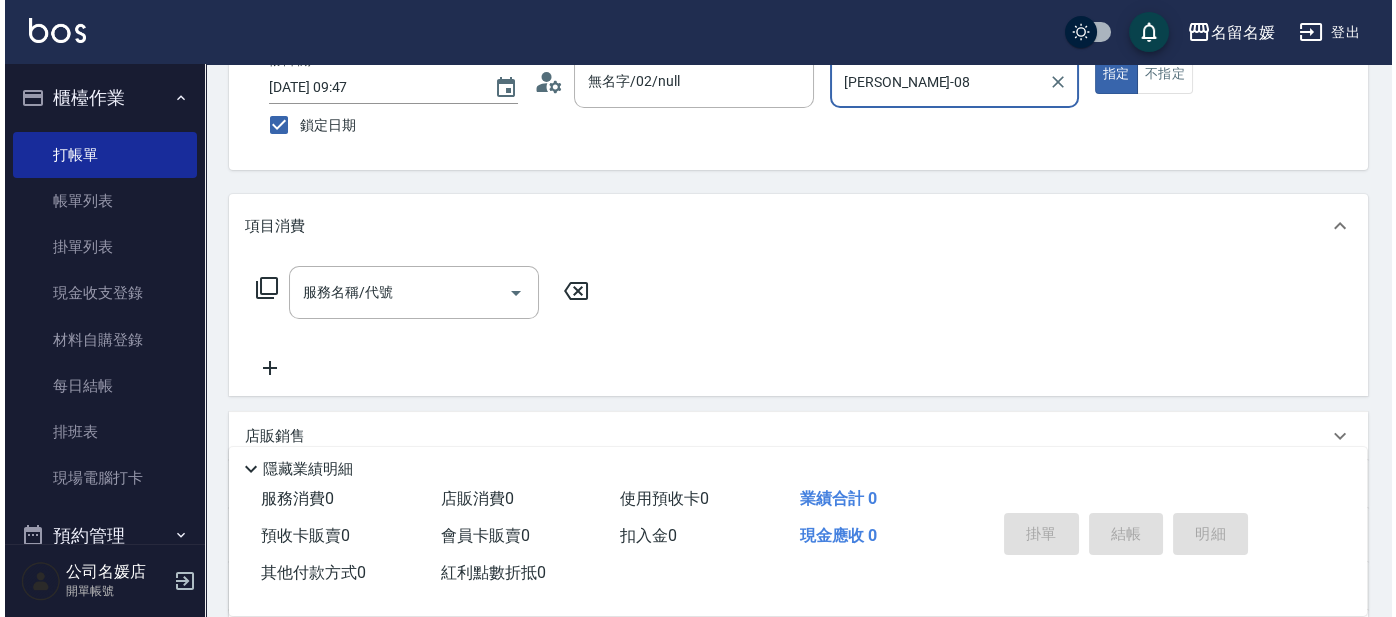 scroll, scrollTop: 181, scrollLeft: 0, axis: vertical 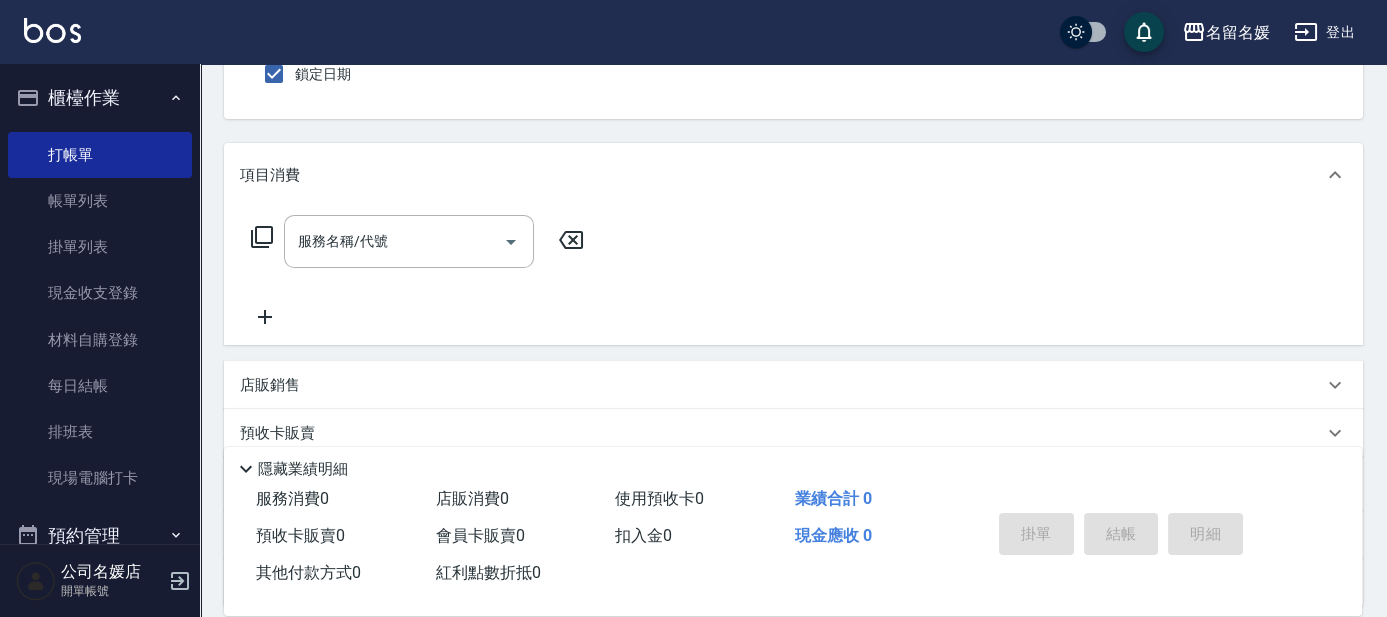 type on "[PERSON_NAME]-08" 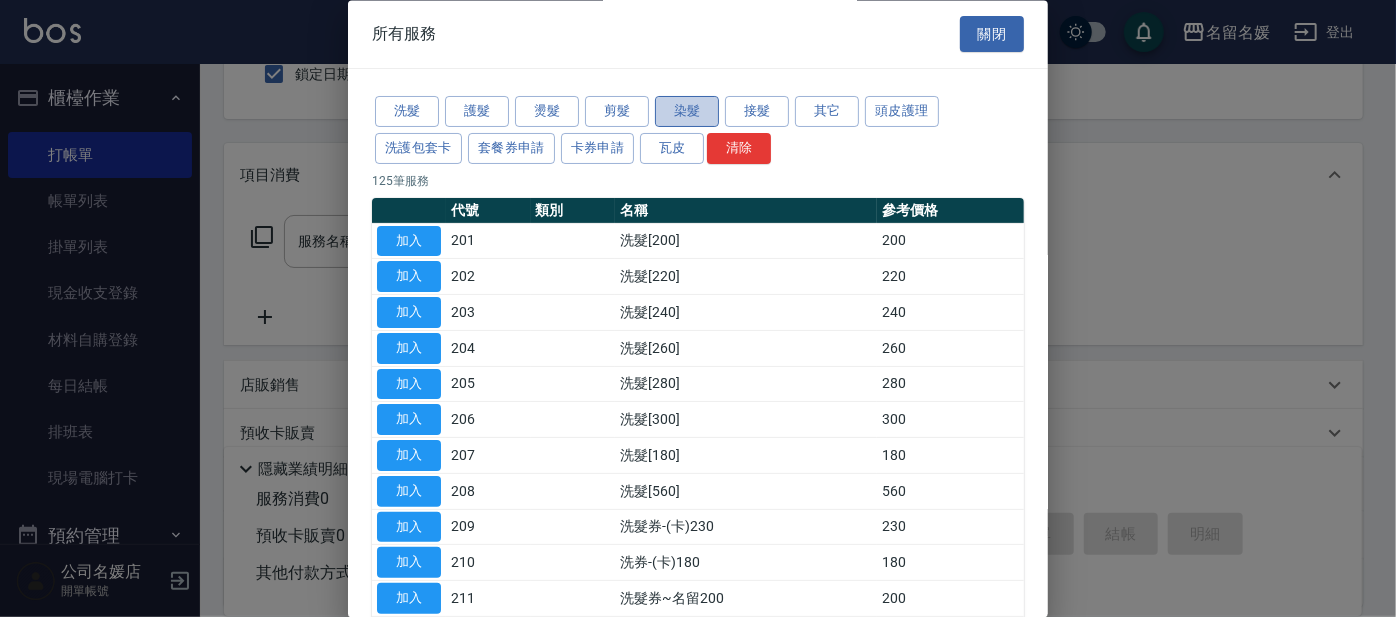 click on "染髮" at bounding box center (687, 112) 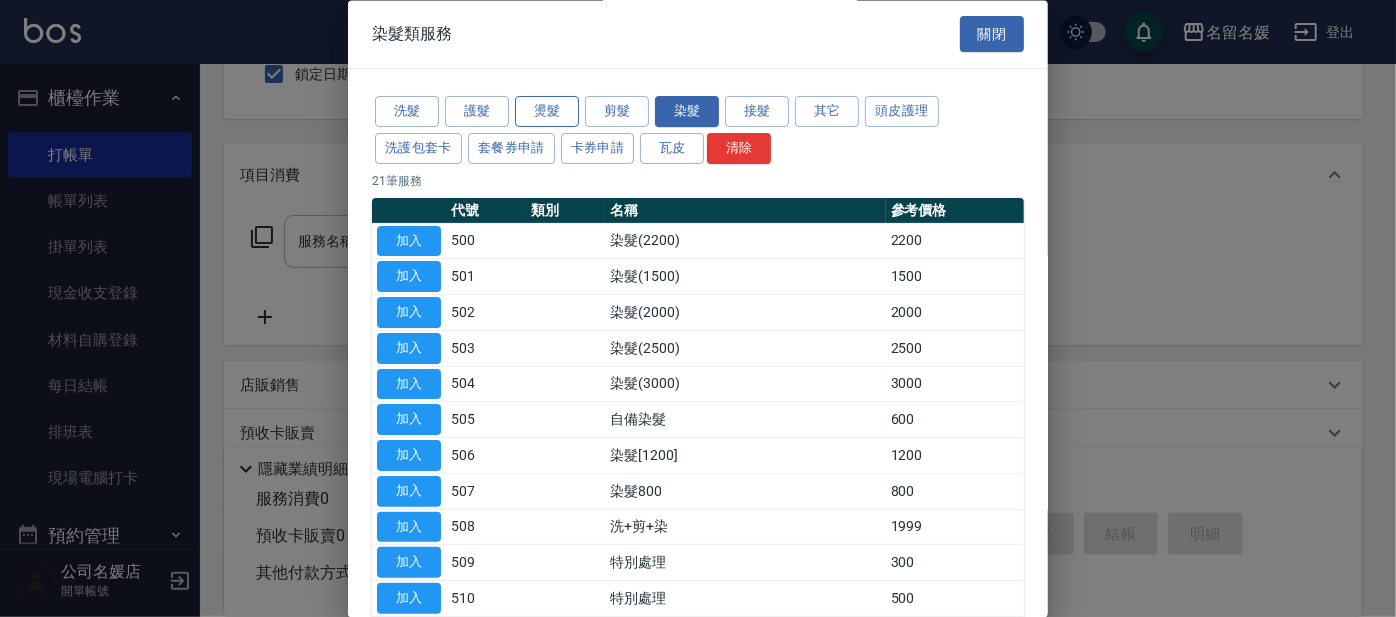 click on "燙髮" at bounding box center (547, 112) 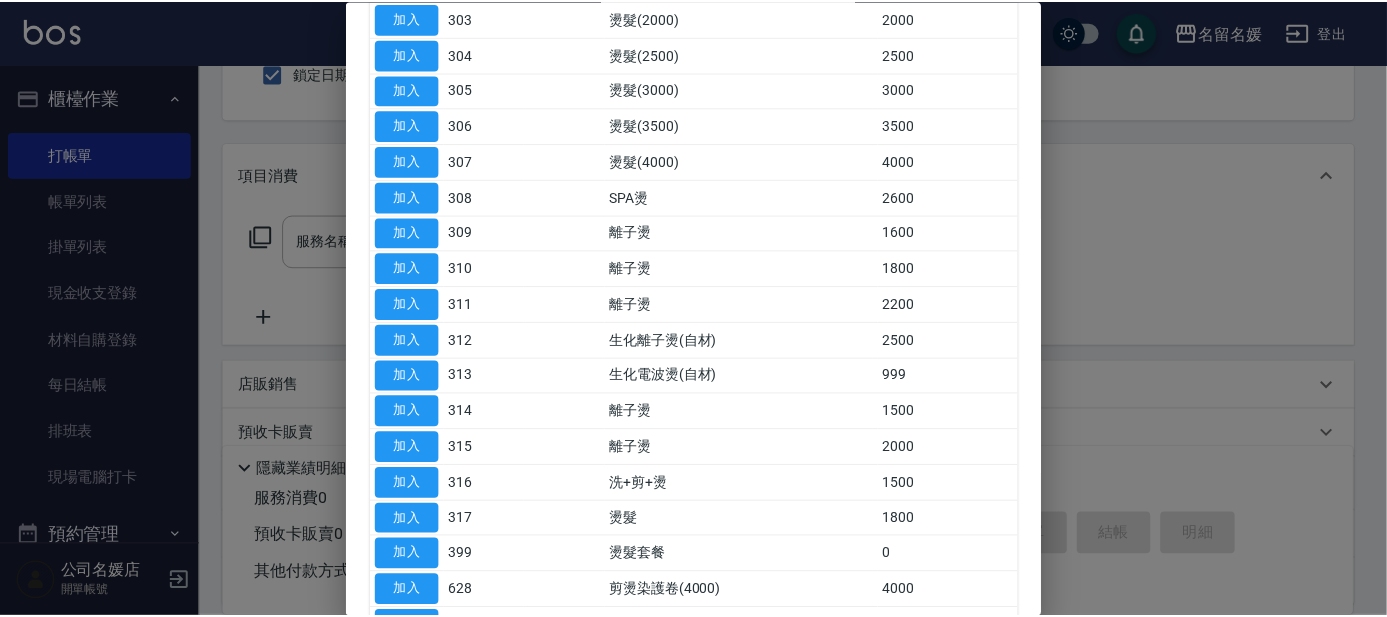scroll, scrollTop: 363, scrollLeft: 0, axis: vertical 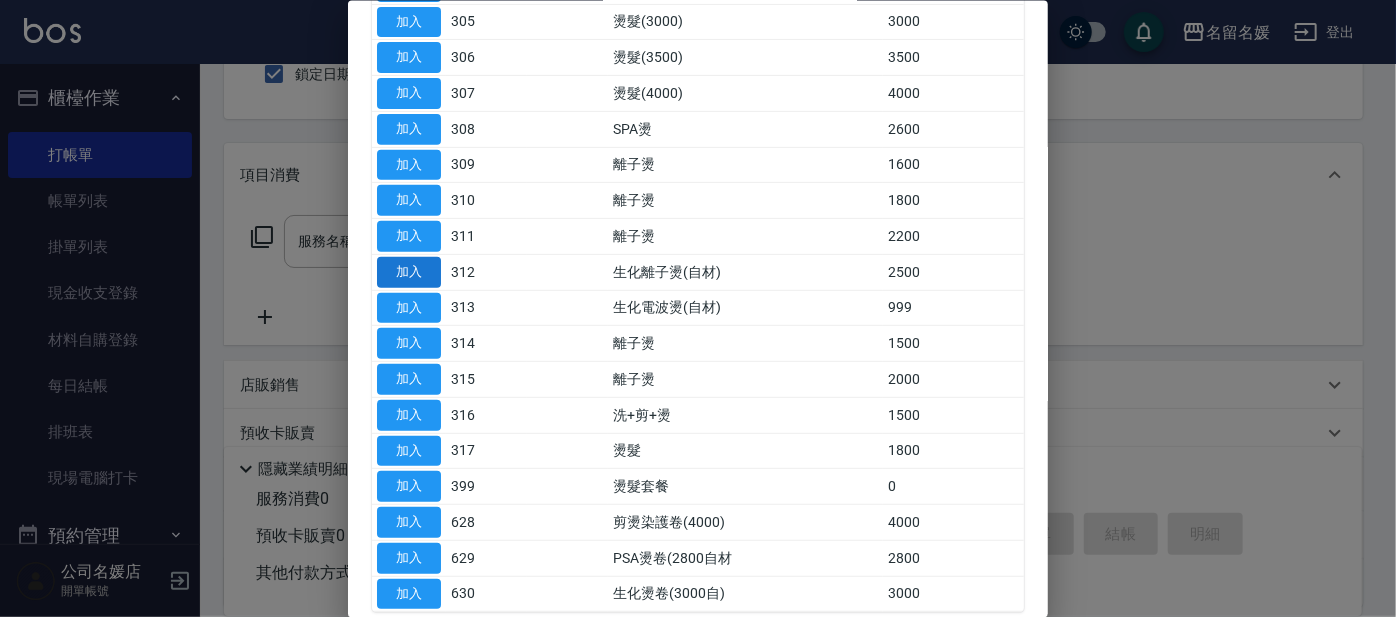 click on "加入" at bounding box center [409, 271] 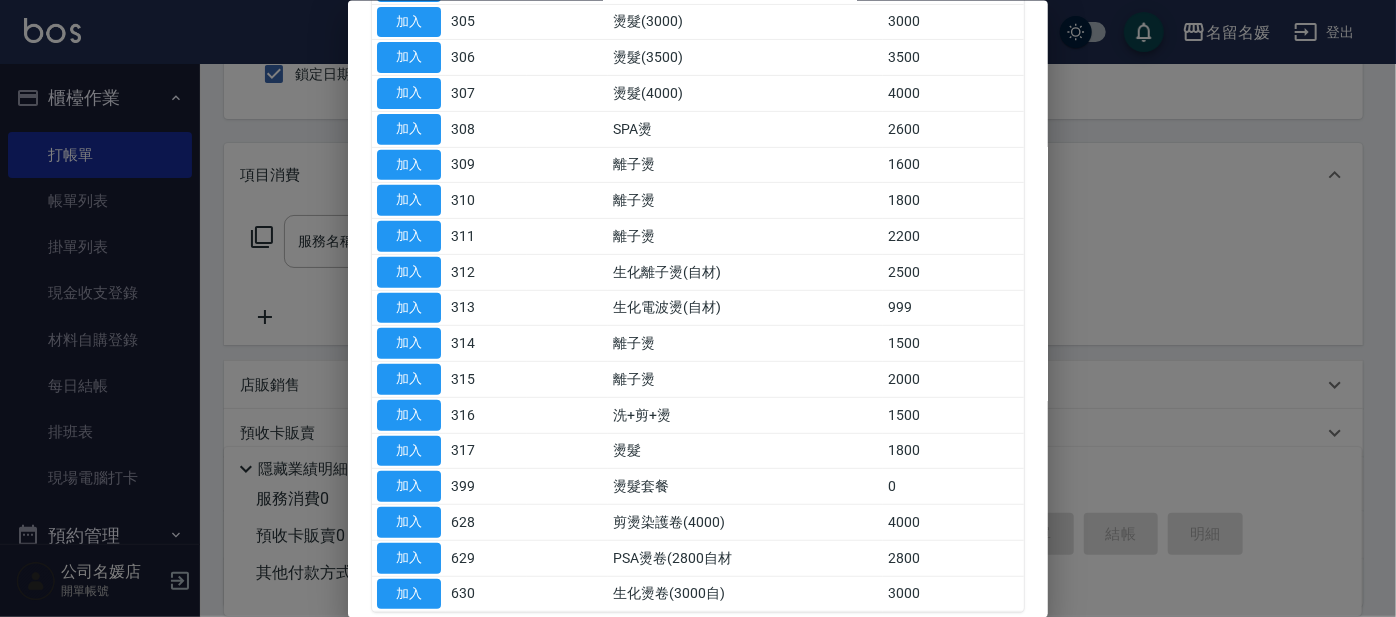 type on "生化離子燙(自材)(312)" 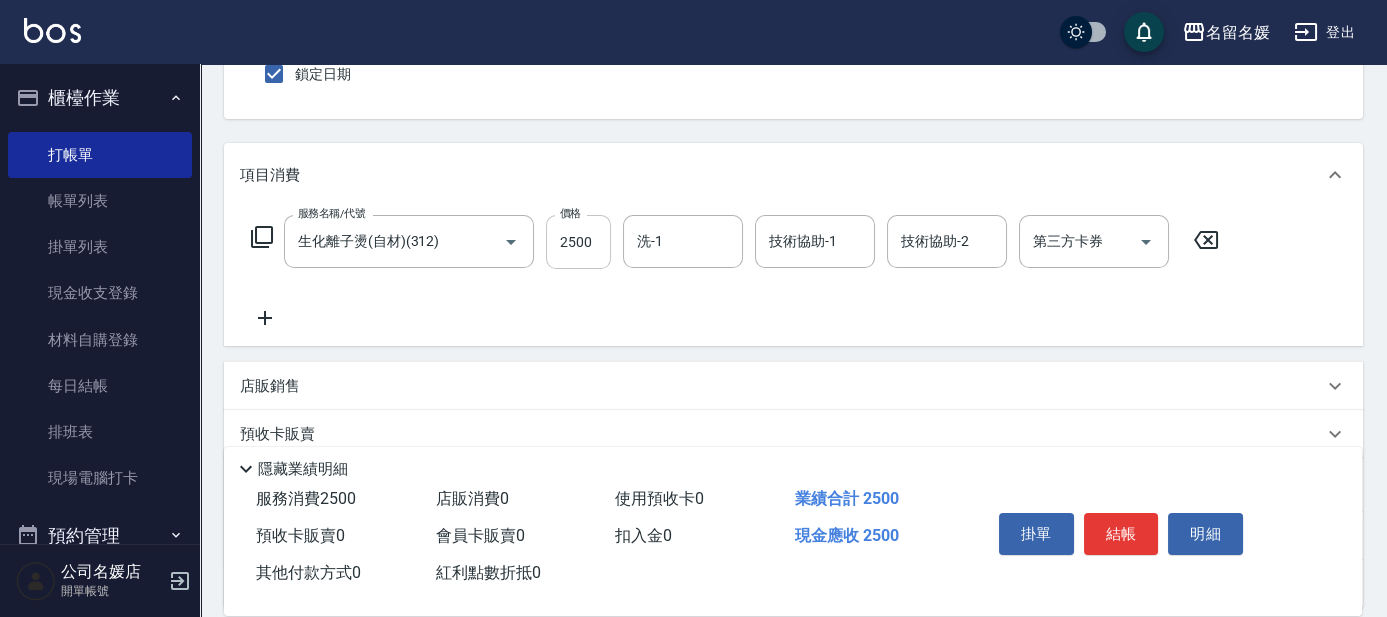 click on "2500" at bounding box center (578, 242) 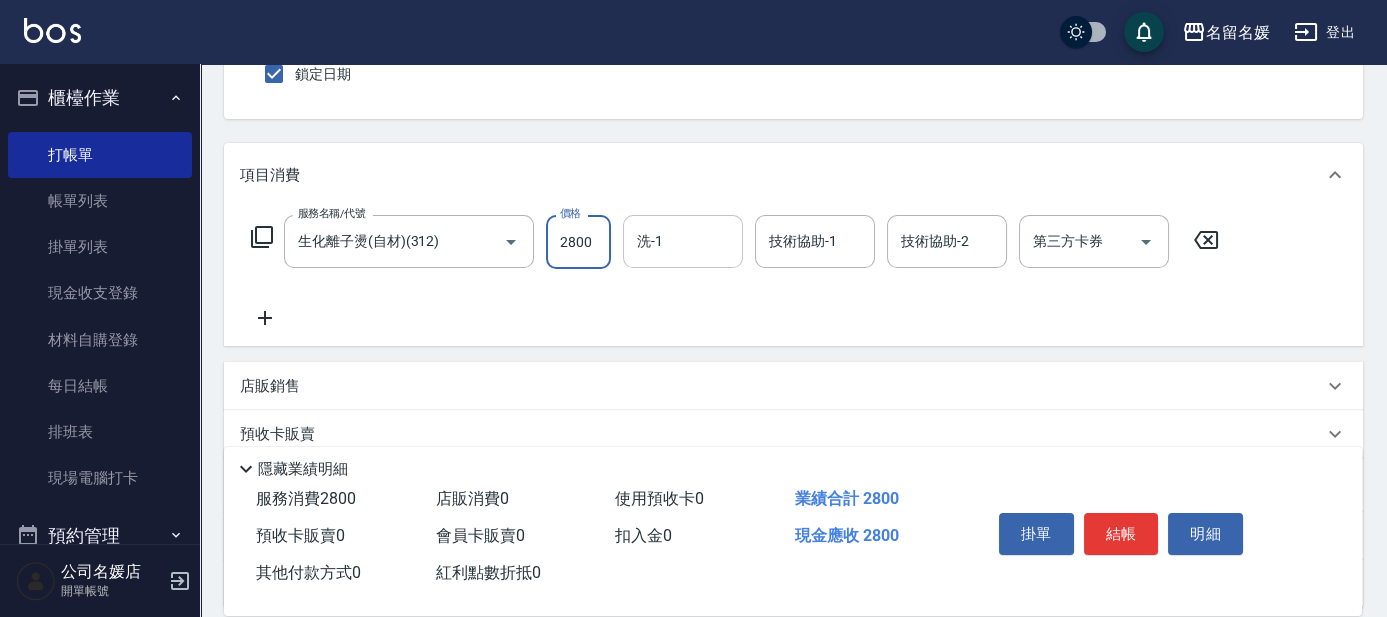 type on "2800" 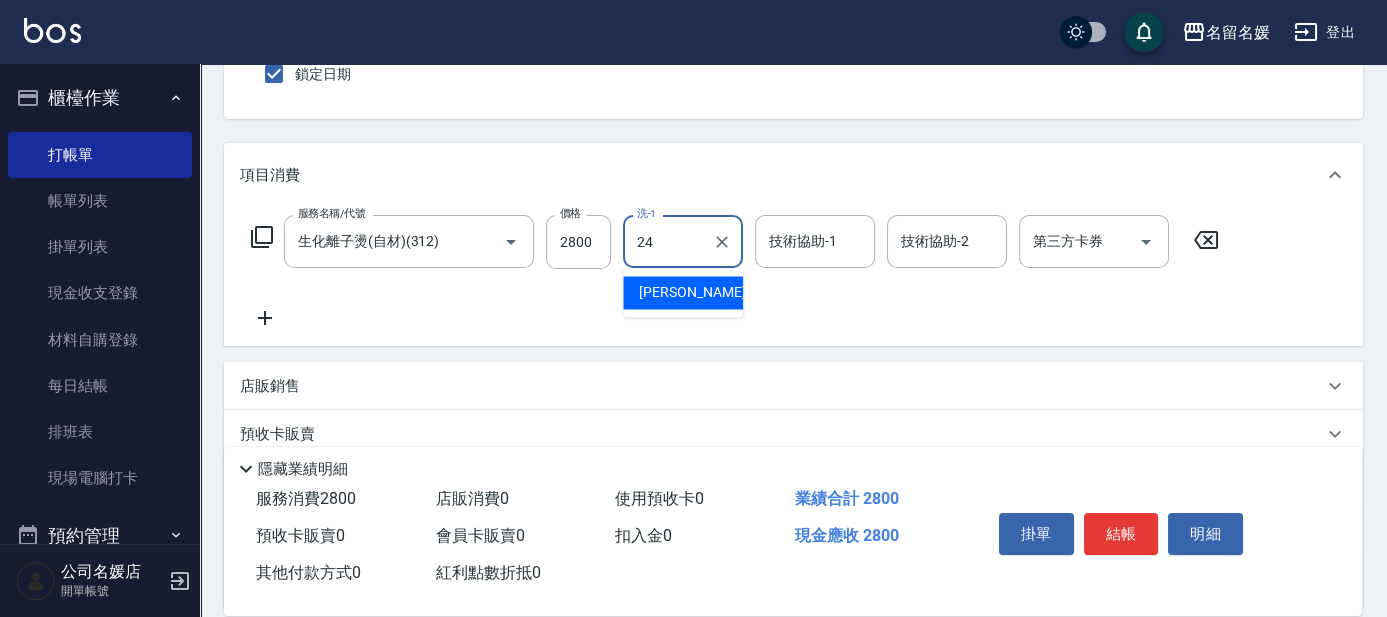 type on "[PERSON_NAME]-24" 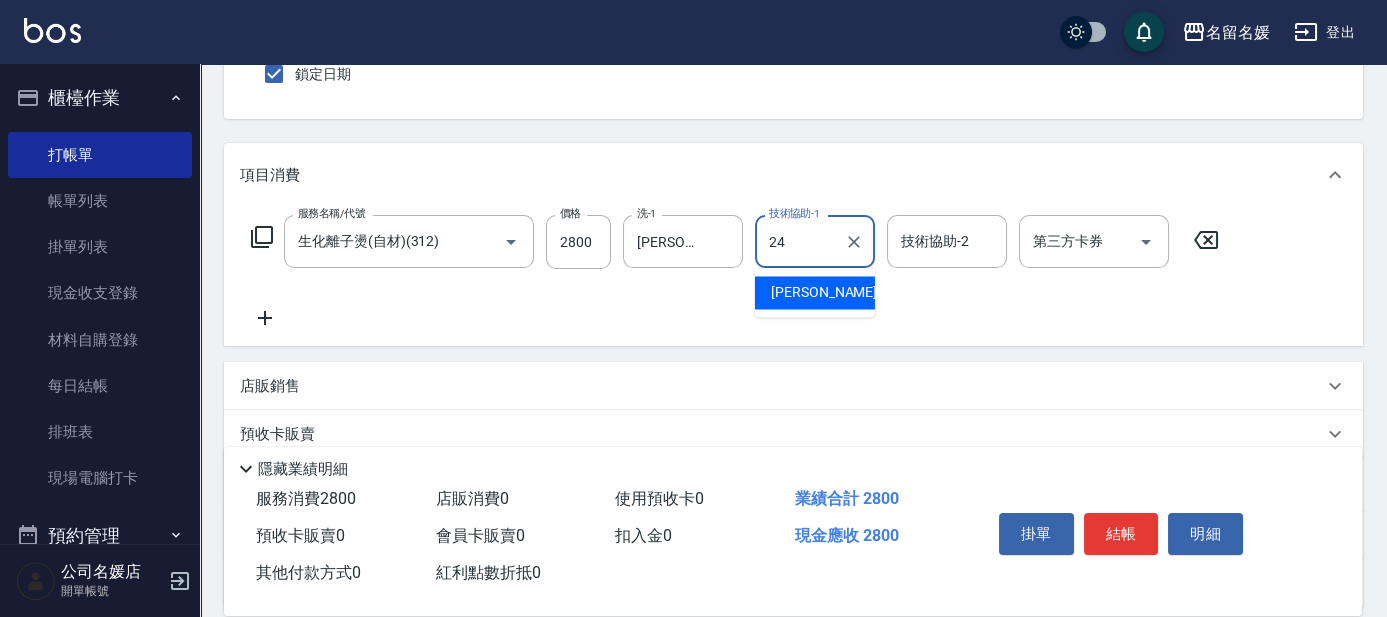 click on "[PERSON_NAME]-24" at bounding box center (834, 292) 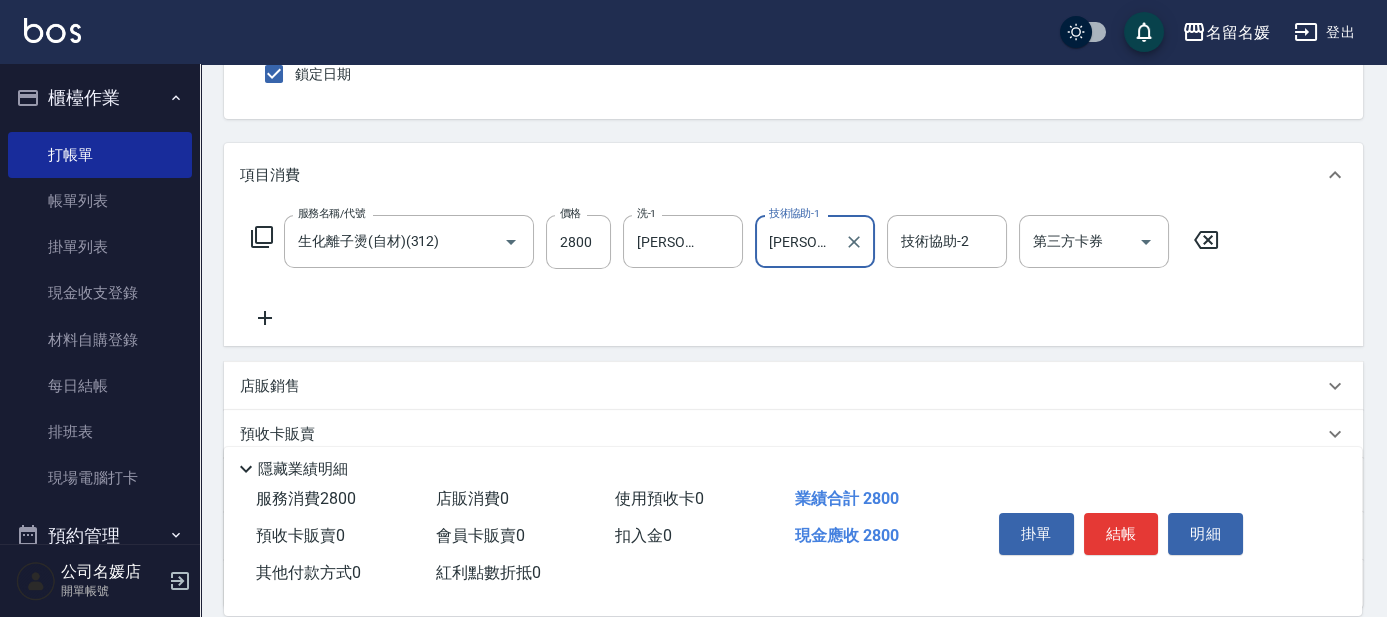 type on "[PERSON_NAME]-24" 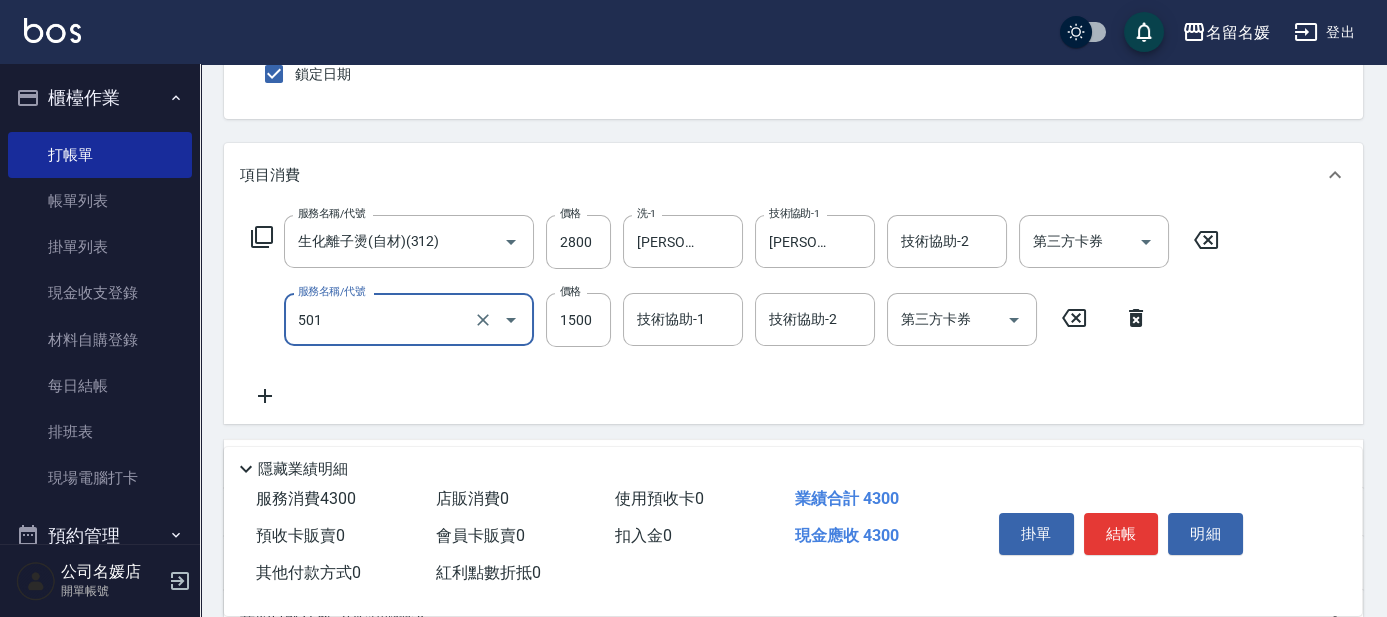 click on "501" at bounding box center (381, 319) 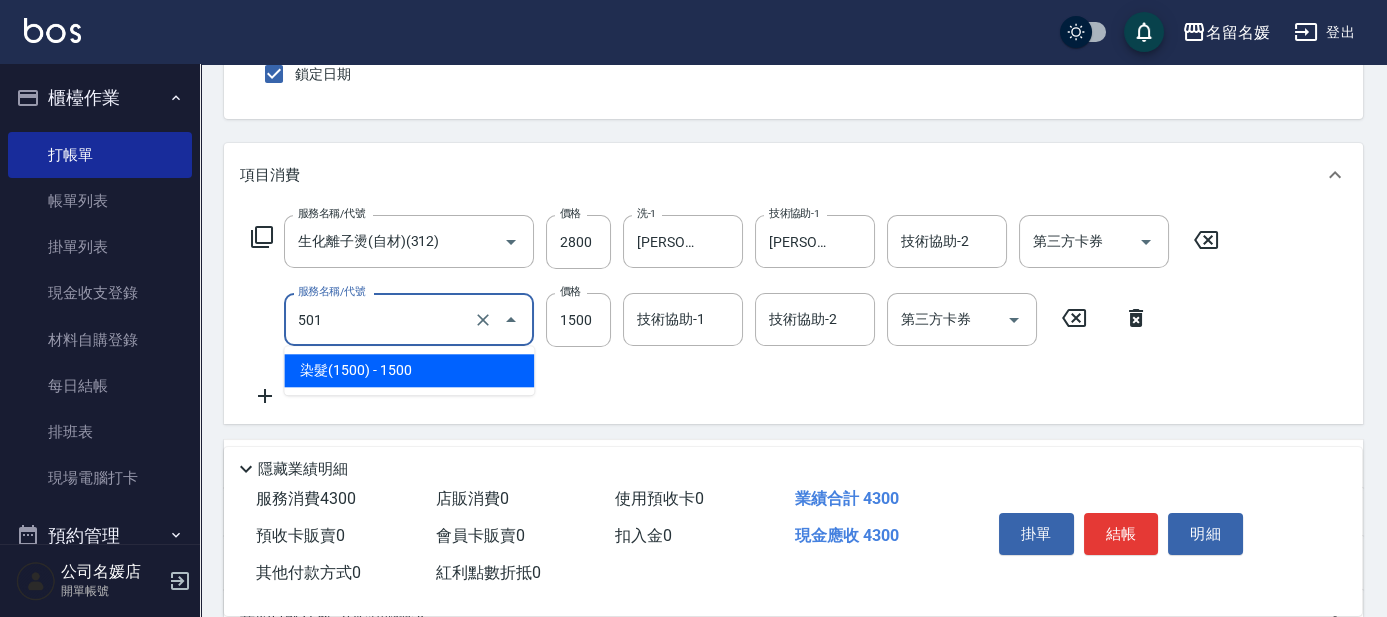 drag, startPoint x: 408, startPoint y: 375, endPoint x: 501, endPoint y: 357, distance: 94.72592 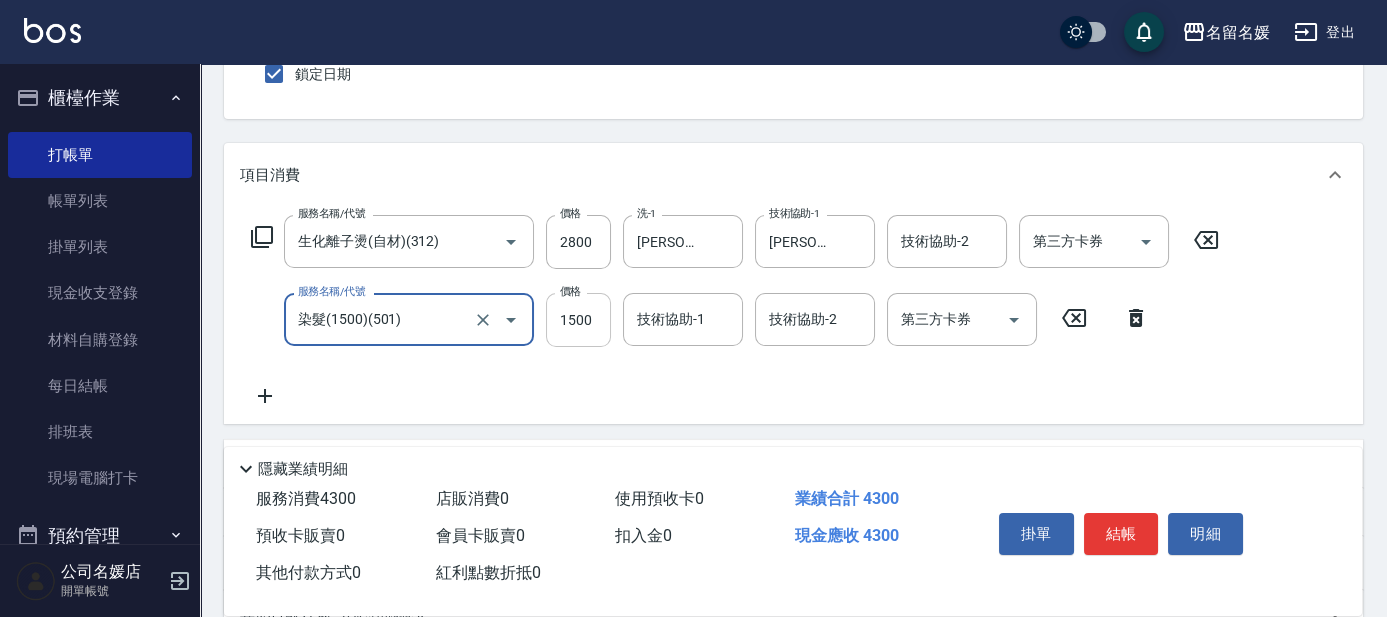 type on "染髮(1500)(501)" 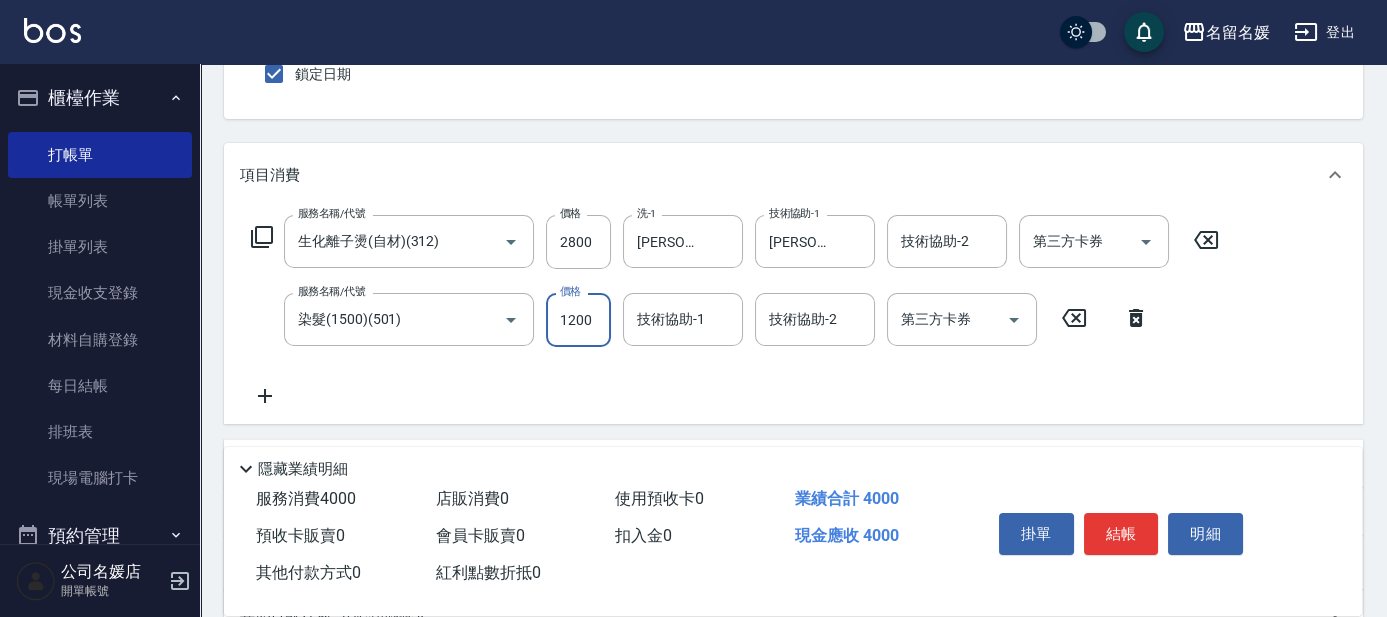 type on "1200" 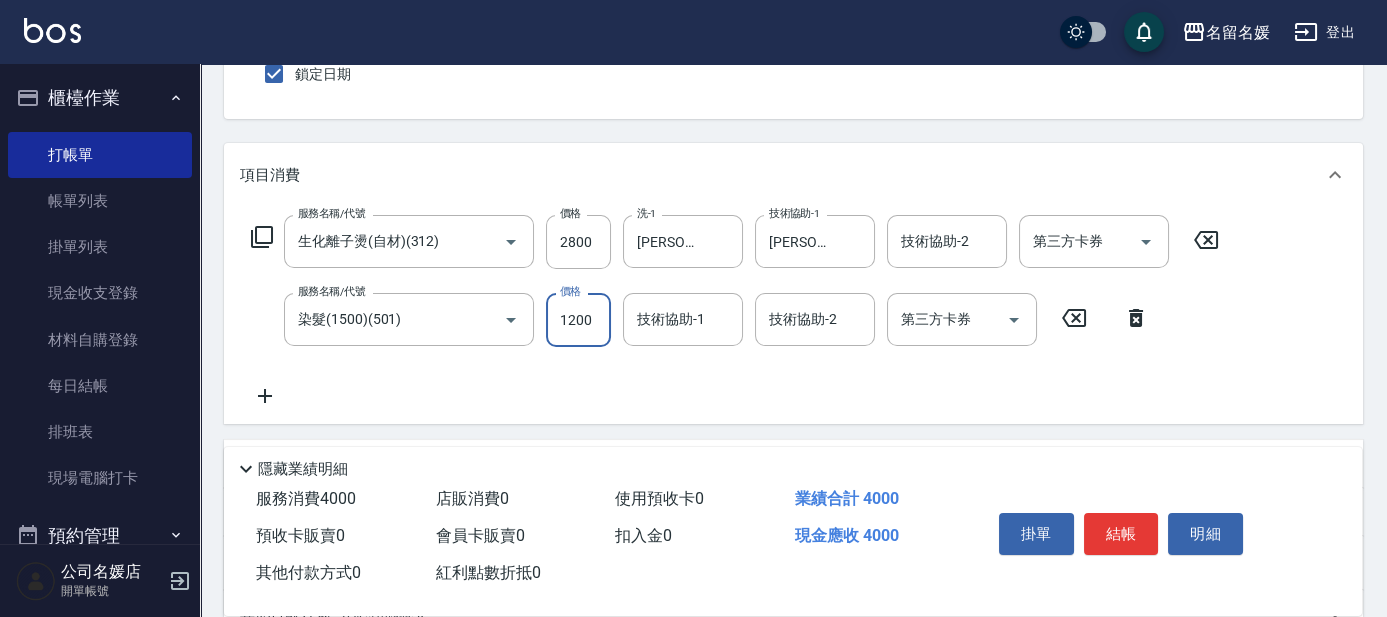click on "技術協助-1 技術協助-1" at bounding box center [683, 319] 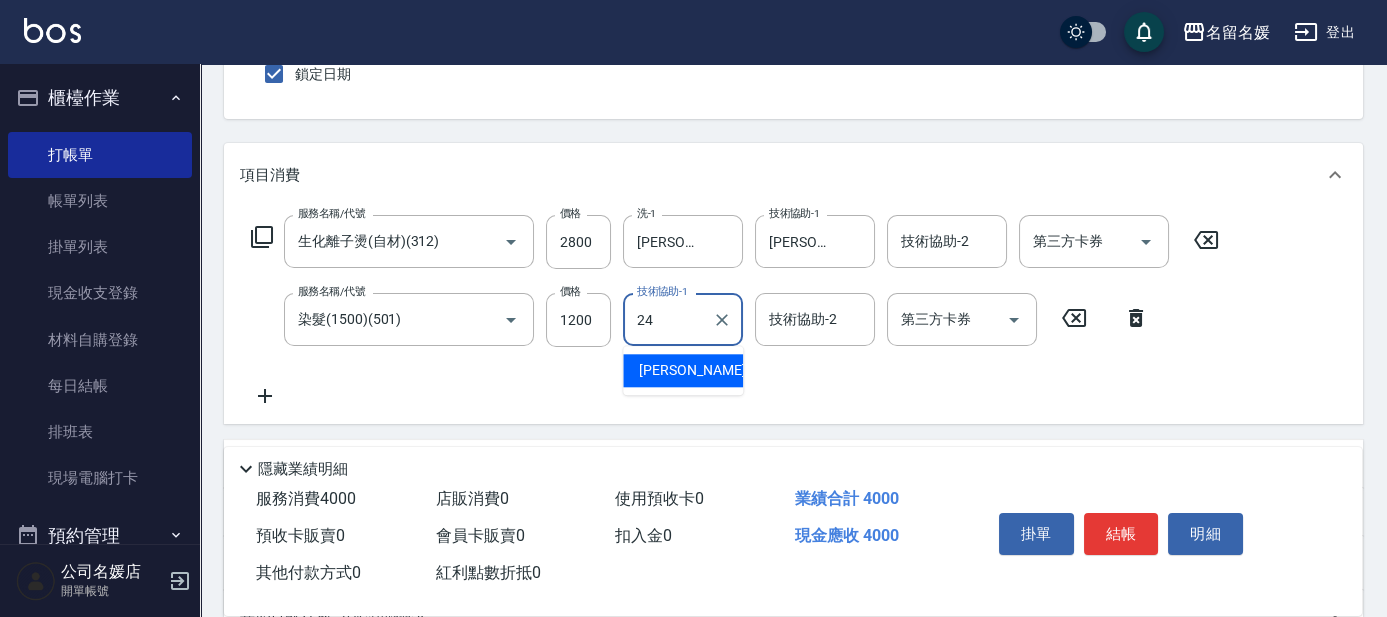 click on "[PERSON_NAME]-24" at bounding box center [702, 370] 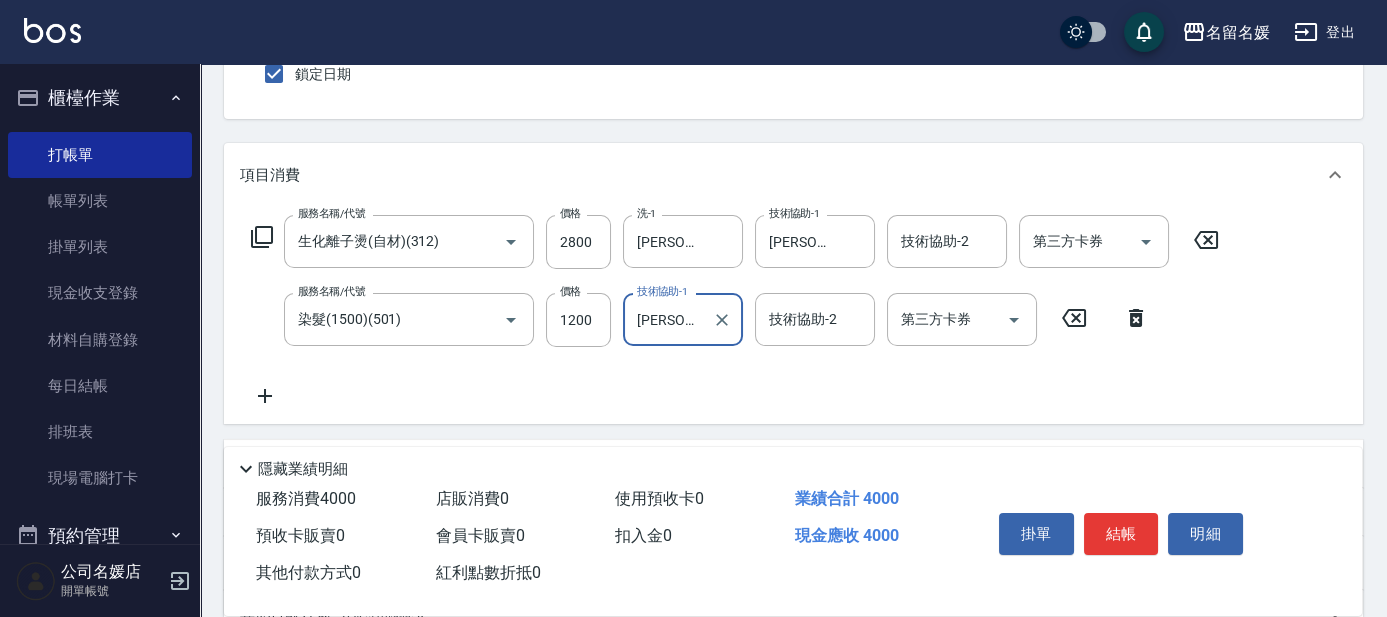 type on "[PERSON_NAME]-24" 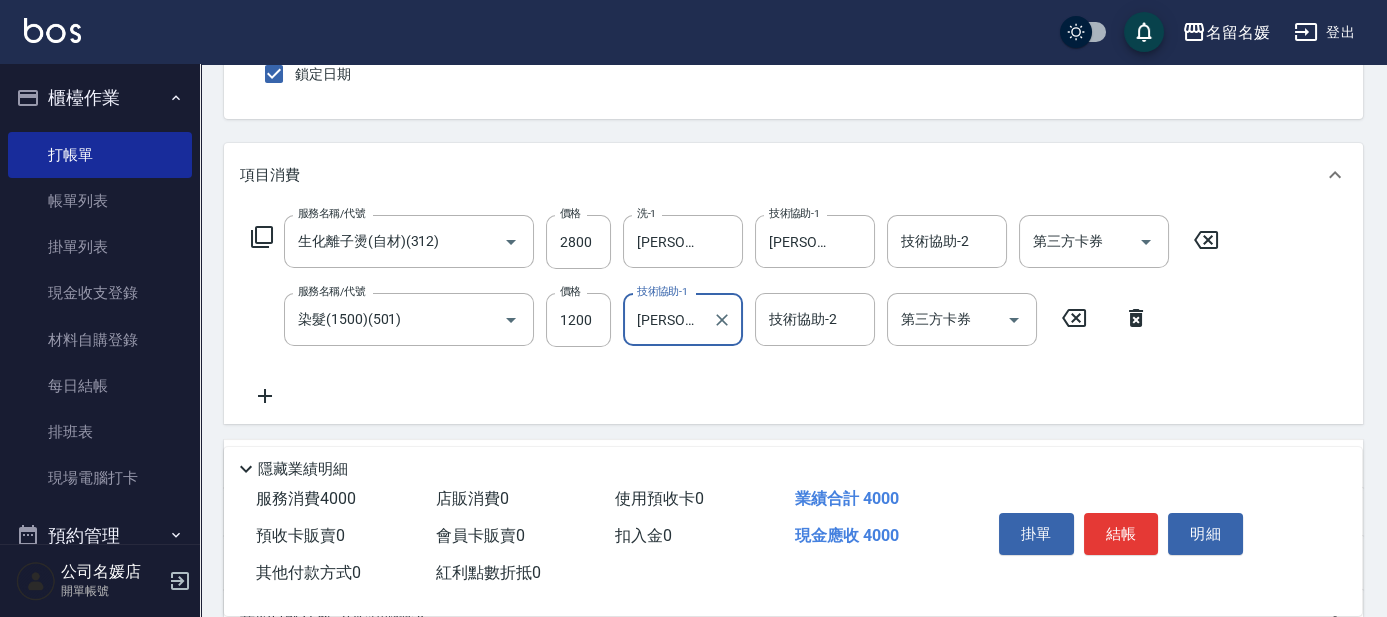 click 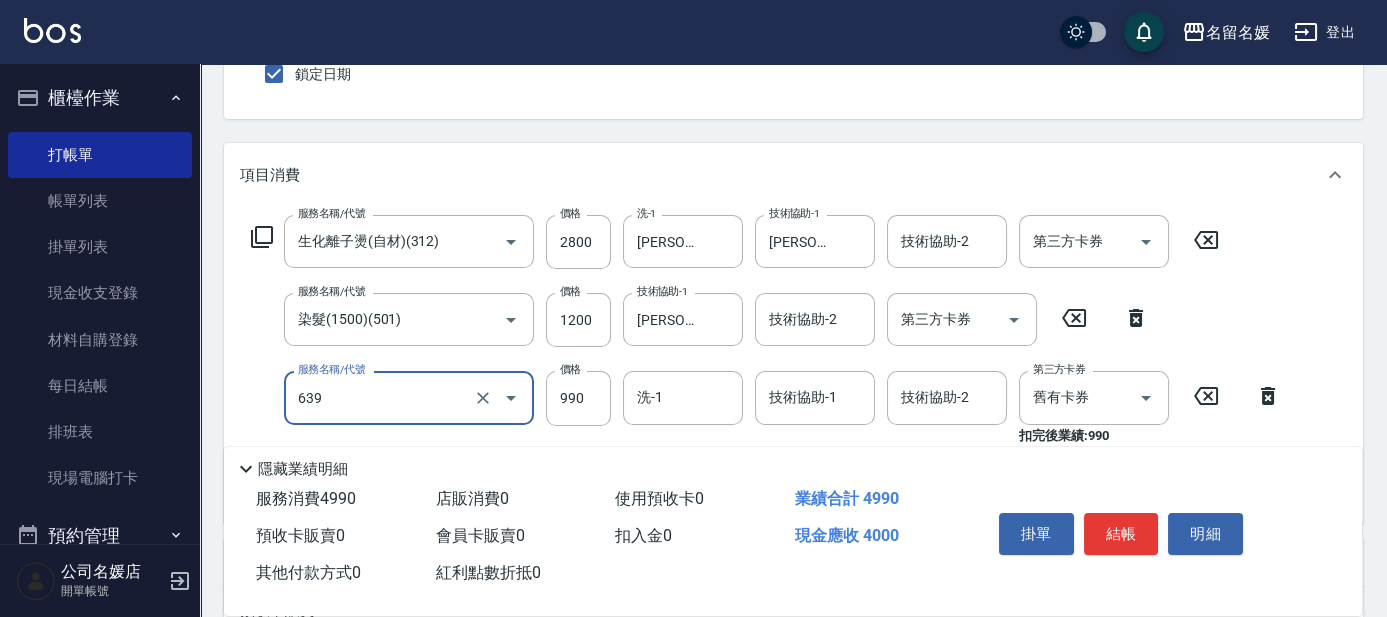 drag, startPoint x: 368, startPoint y: 383, endPoint x: 365, endPoint y: 417, distance: 34.132095 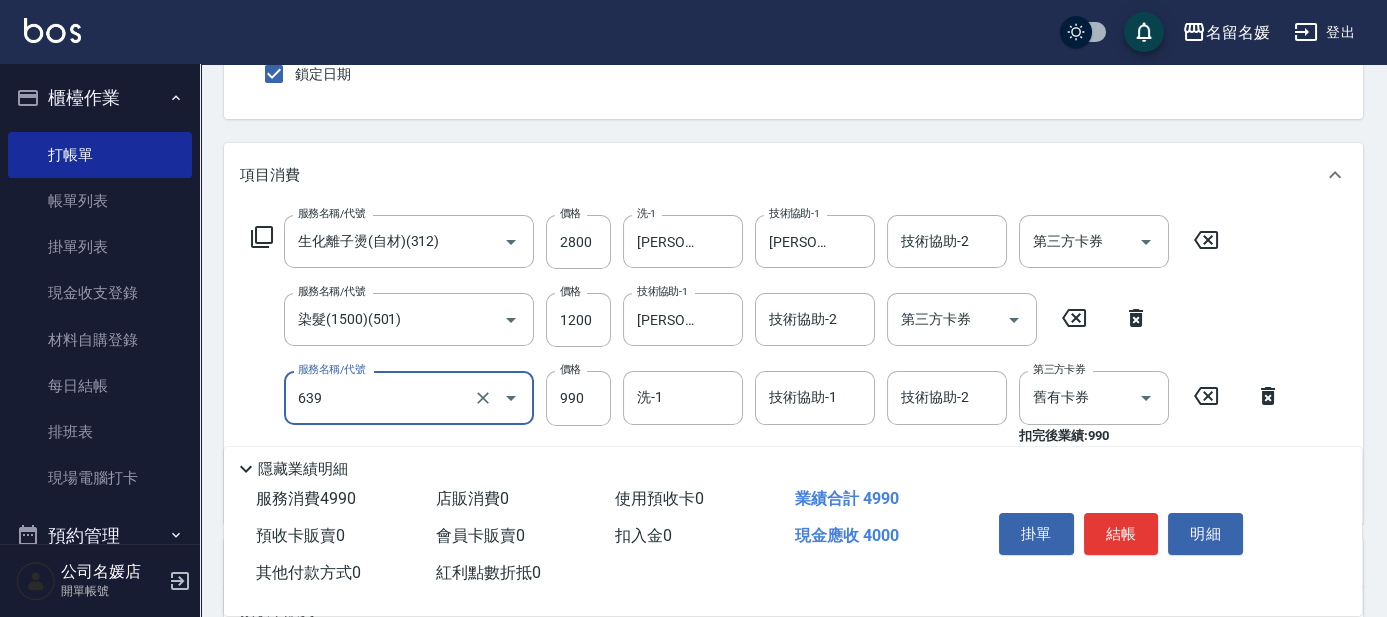 click on "639" at bounding box center [381, 397] 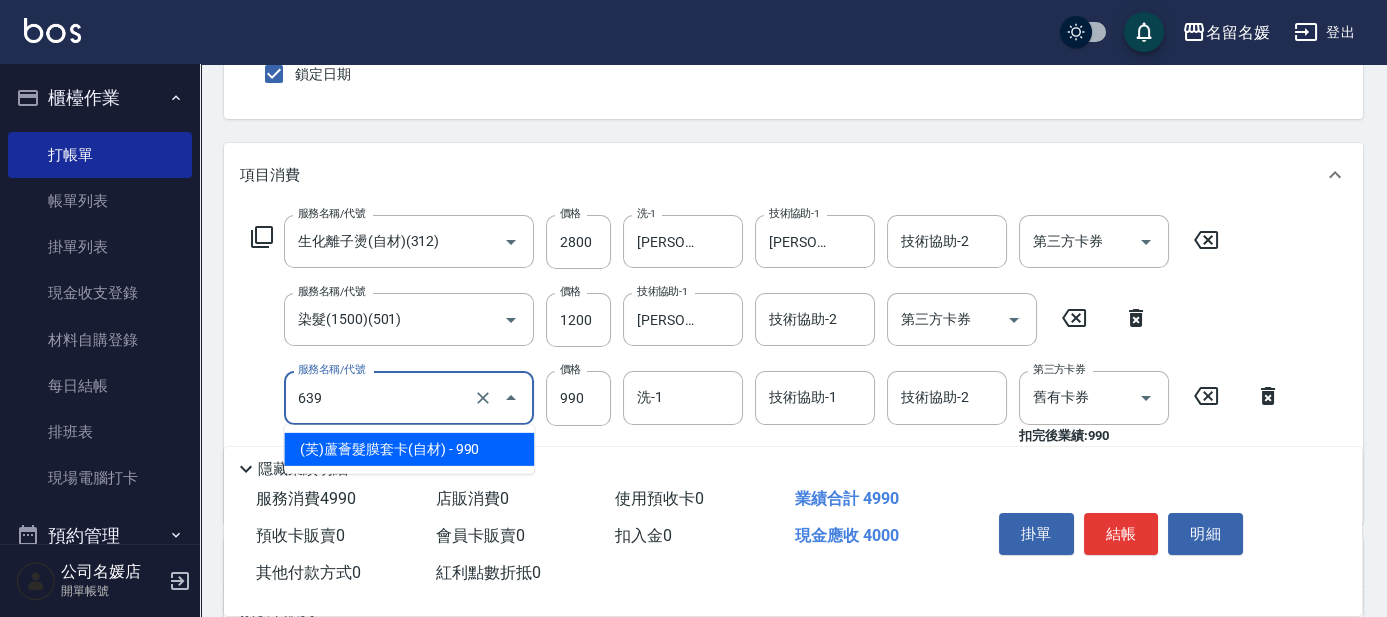drag, startPoint x: 361, startPoint y: 440, endPoint x: 491, endPoint y: 432, distance: 130.24593 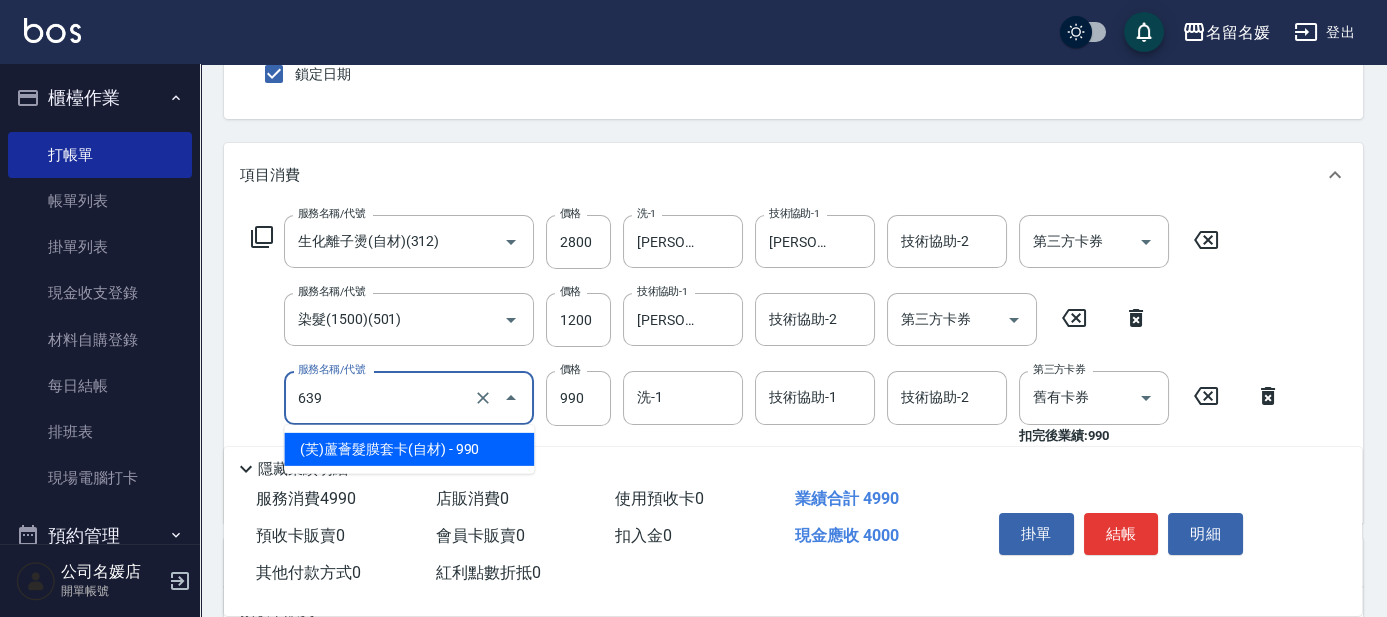 click on "(芙)蘆薈髮膜套卡(自材) - 990" at bounding box center (409, 449) 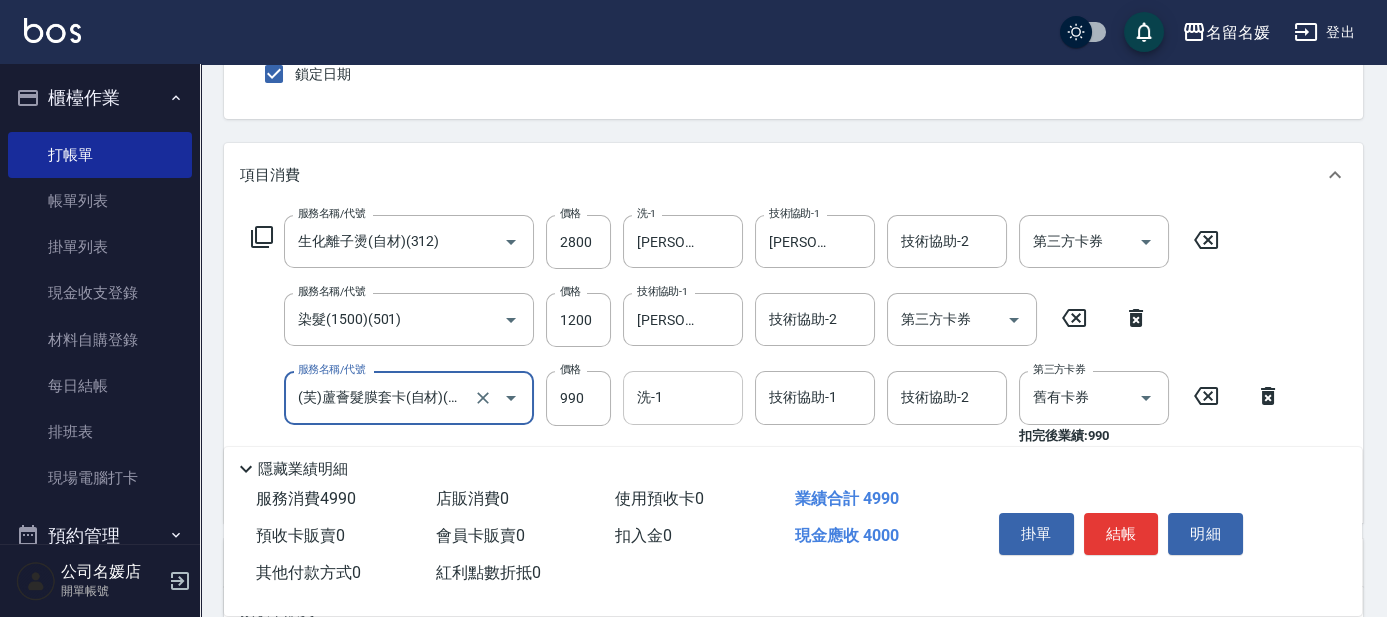 type on "(芙)蘆薈髮膜套卡(自材)(639)" 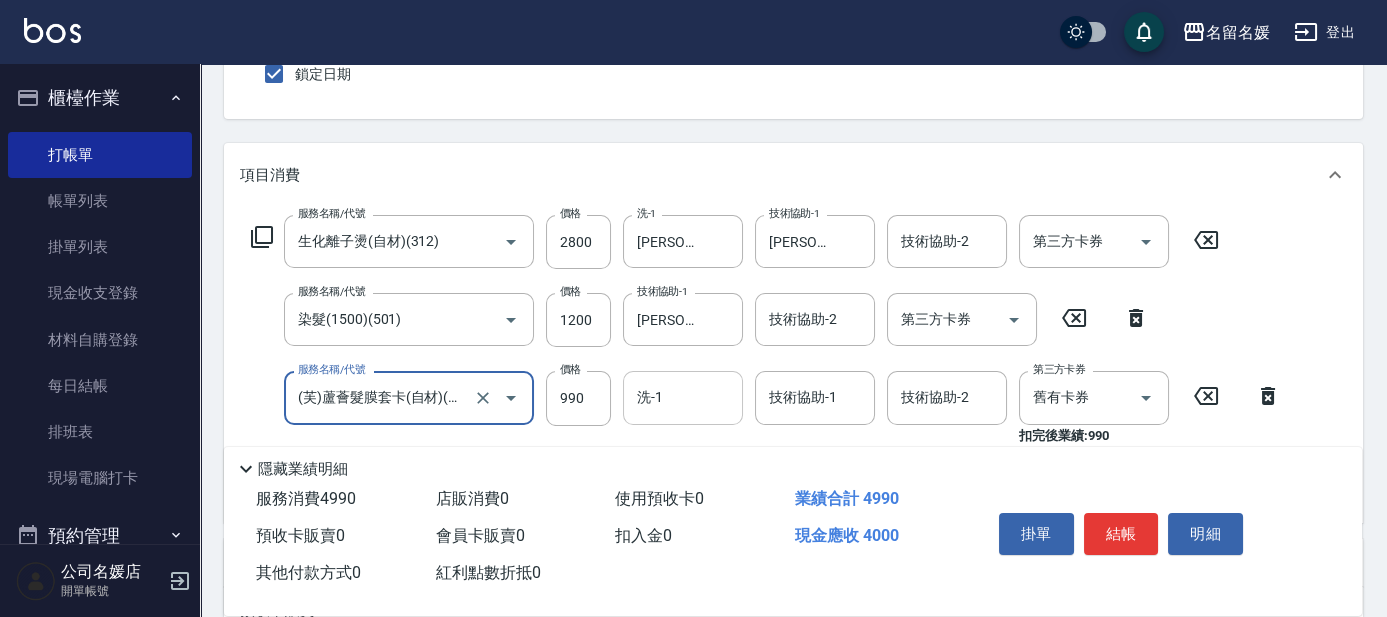 click on "洗-1" at bounding box center [683, 397] 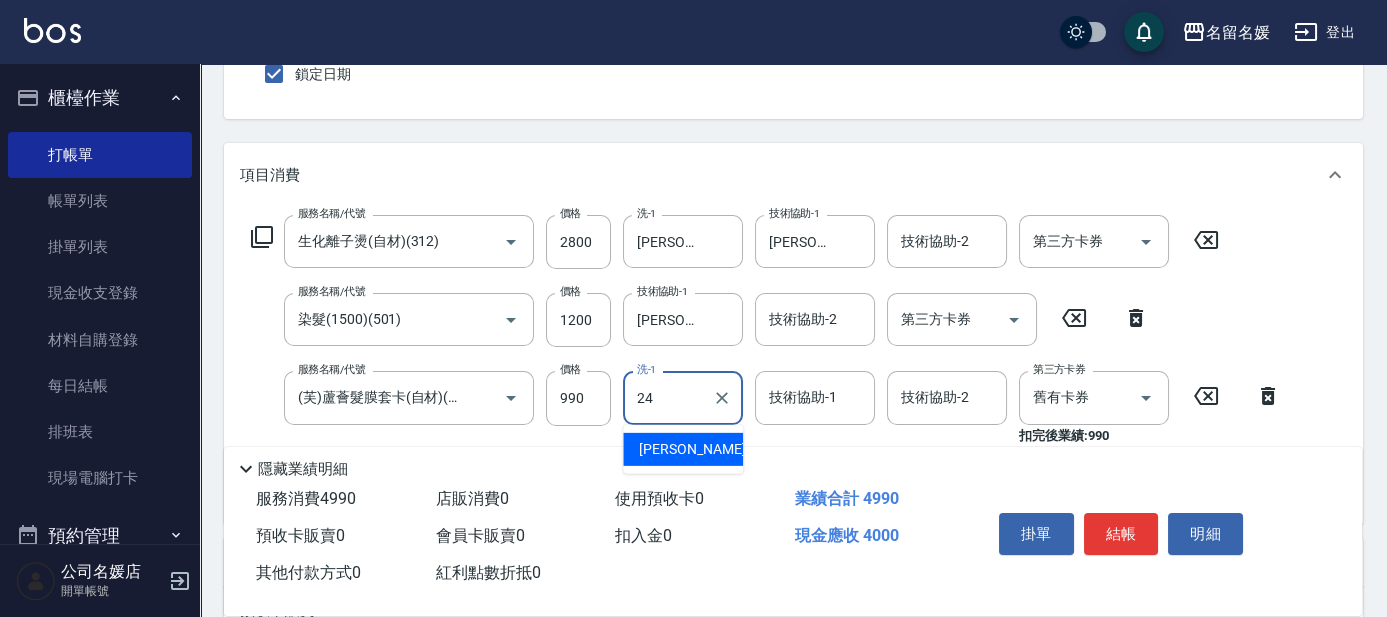click on "[PERSON_NAME]-24" at bounding box center (702, 449) 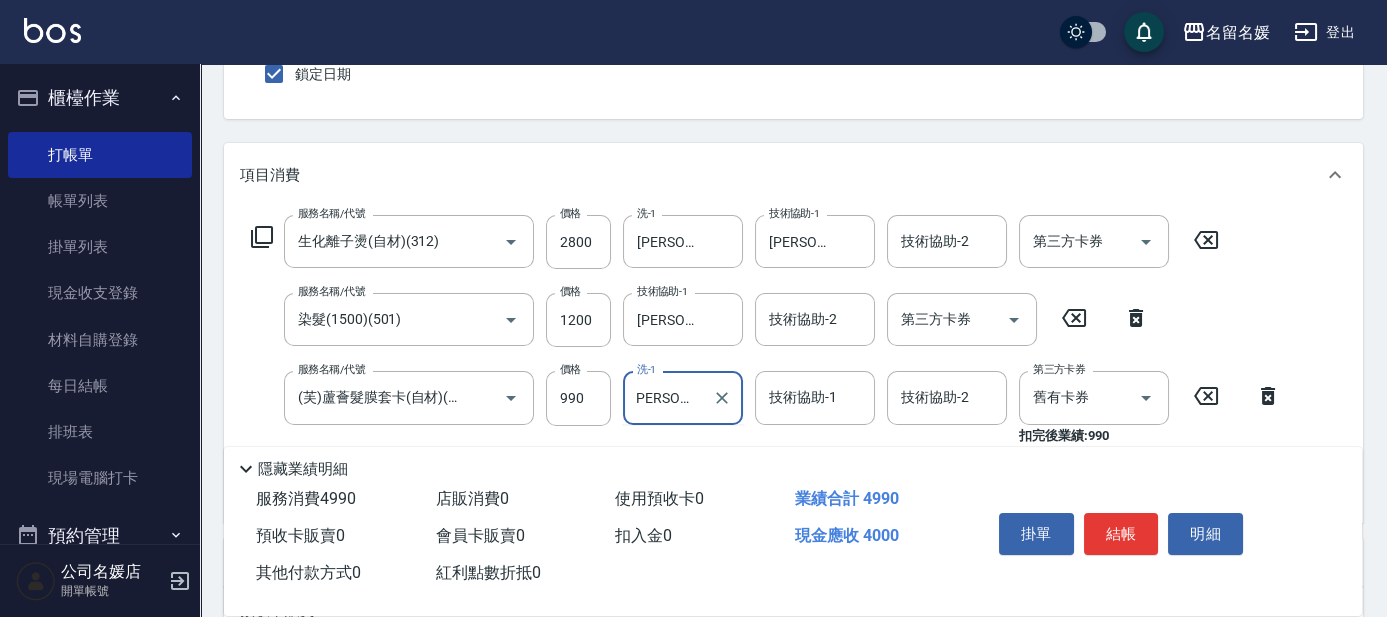 scroll, scrollTop: 0, scrollLeft: 0, axis: both 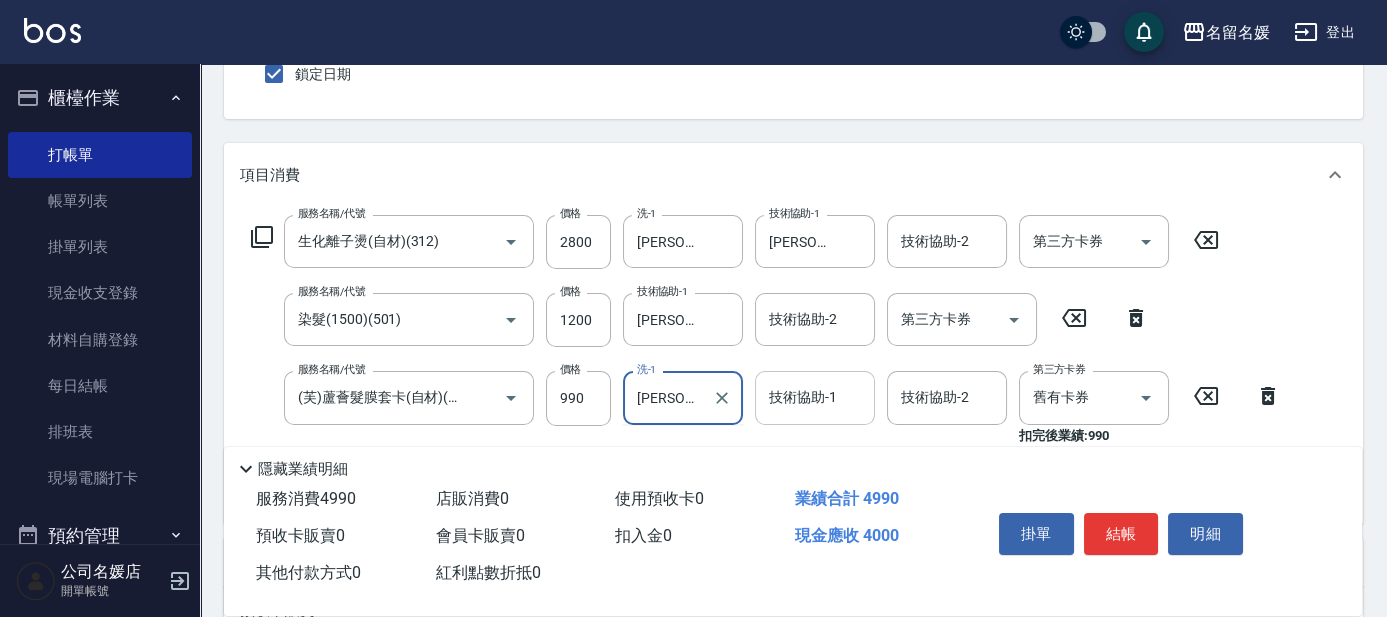 type on "[PERSON_NAME]-24" 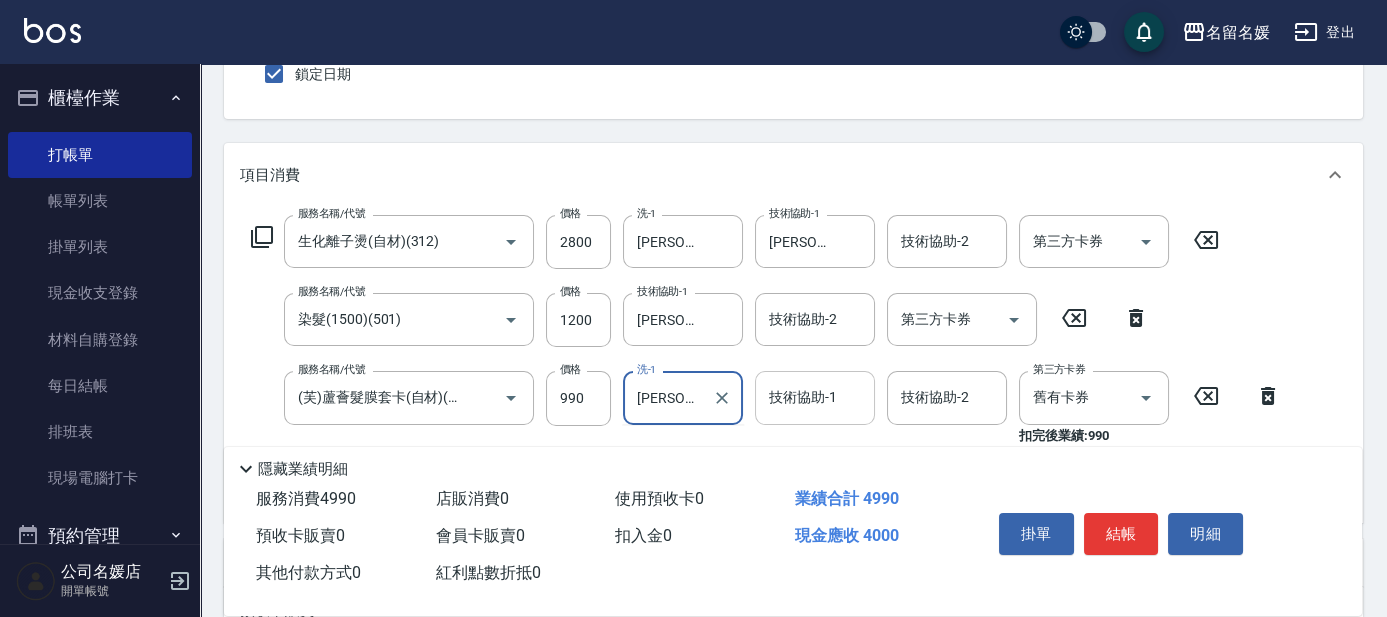 click on "技術協助-1 技術協助-1" at bounding box center [815, 397] 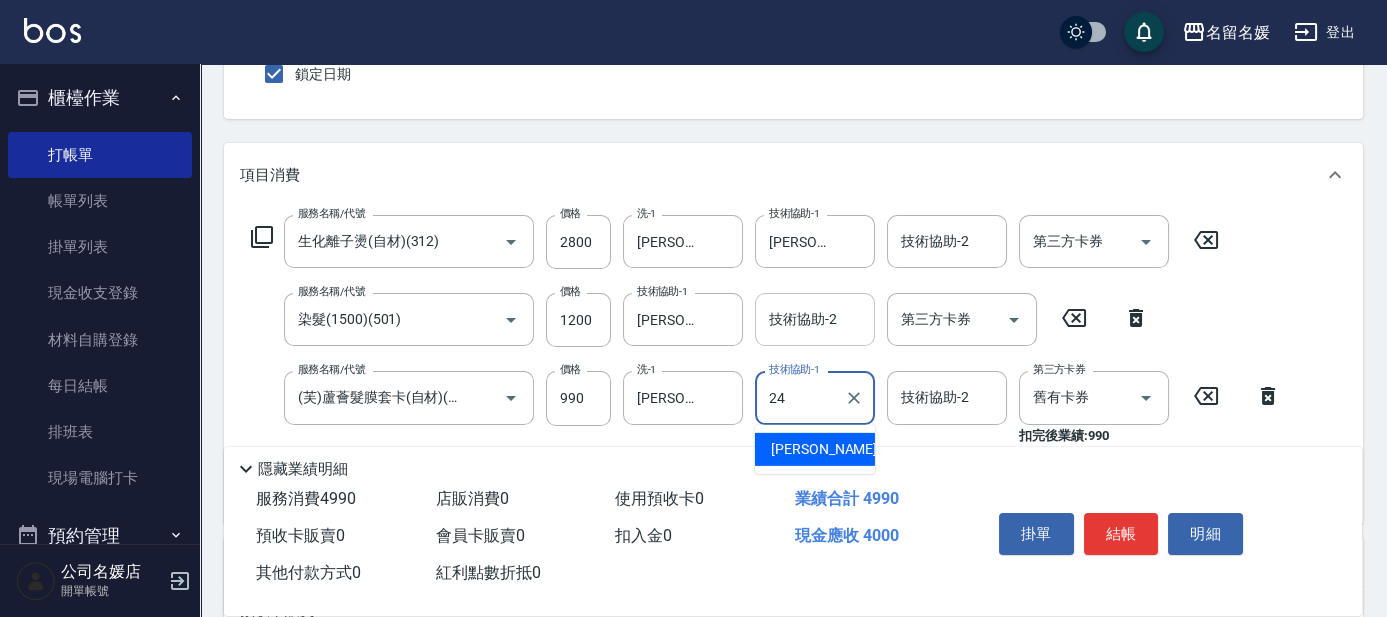 scroll, scrollTop: 90, scrollLeft: 0, axis: vertical 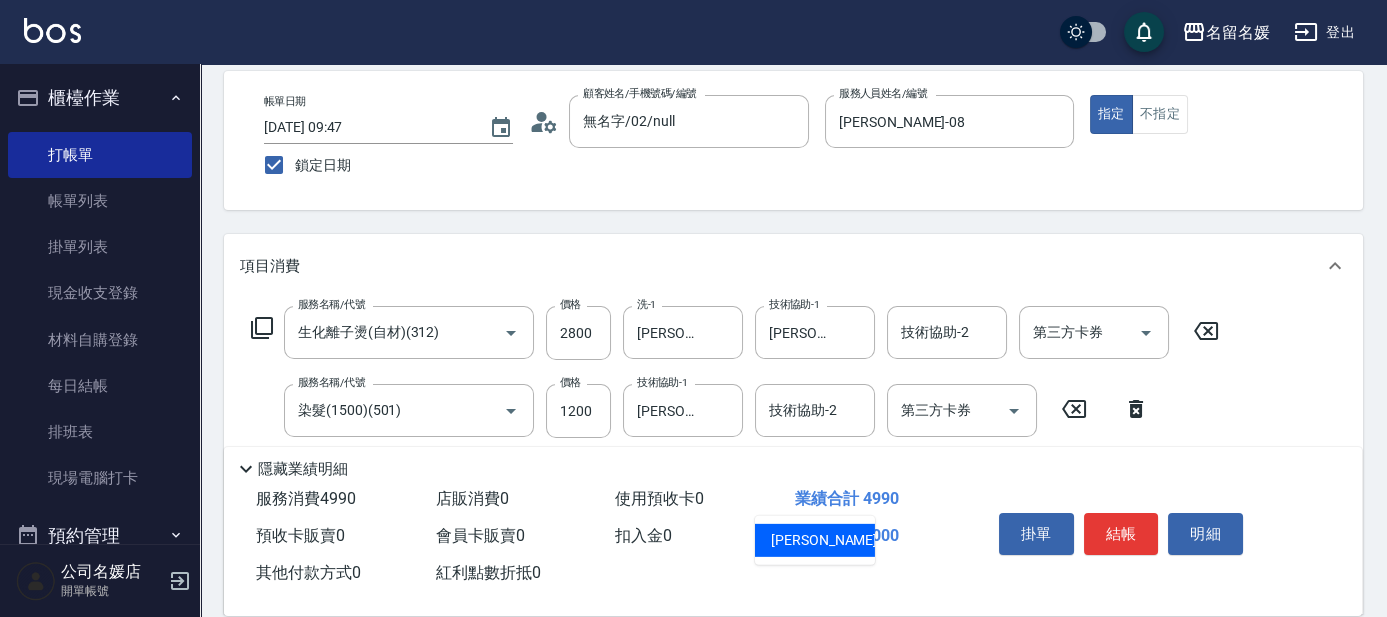click on "[PERSON_NAME]-24" at bounding box center (834, 540) 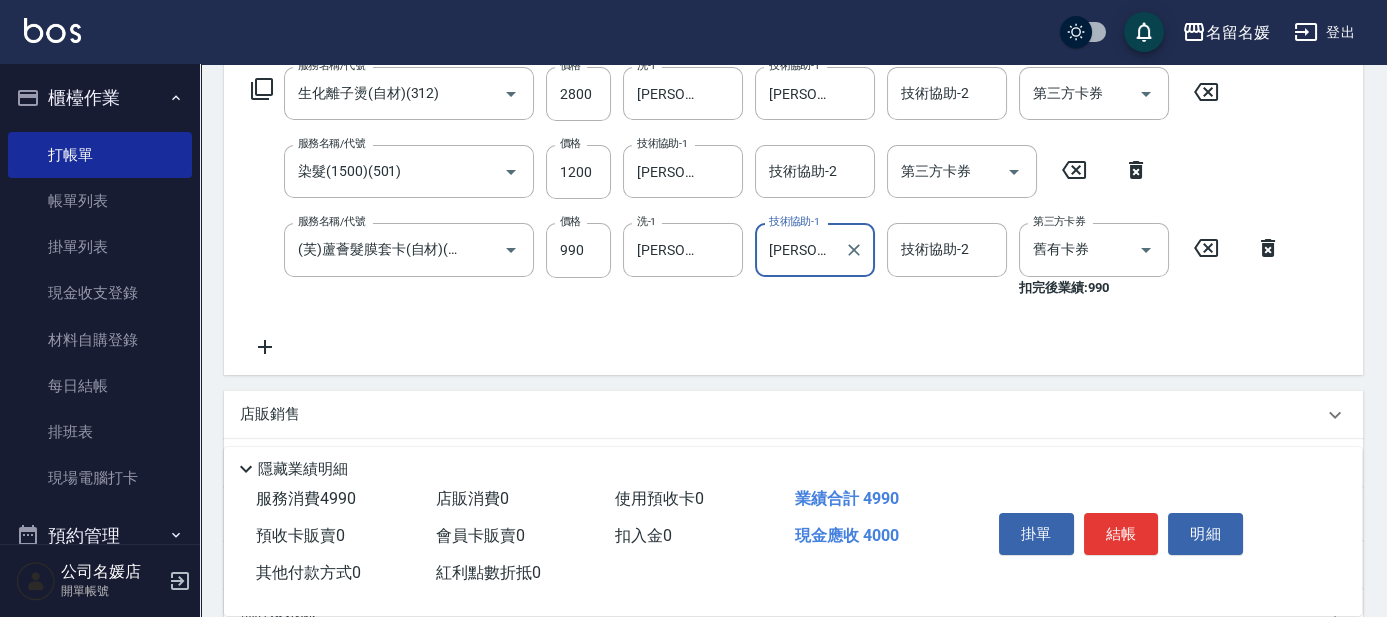 scroll, scrollTop: 272, scrollLeft: 0, axis: vertical 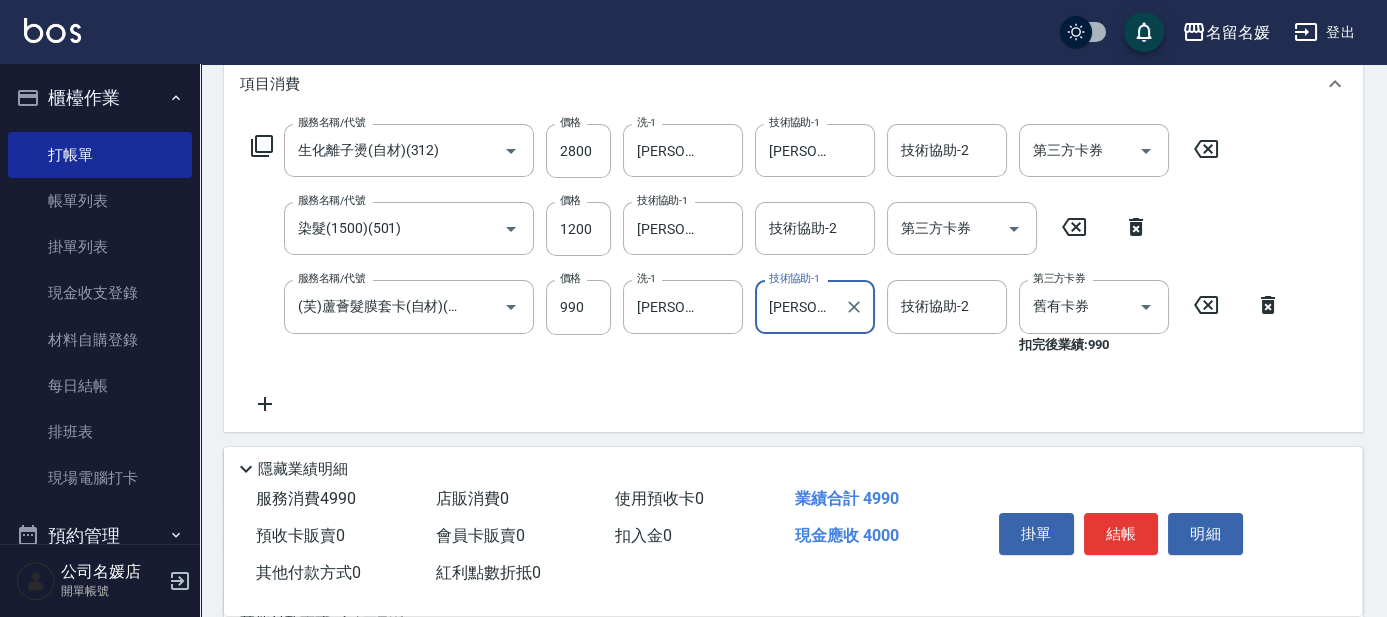 type on "[PERSON_NAME]-24" 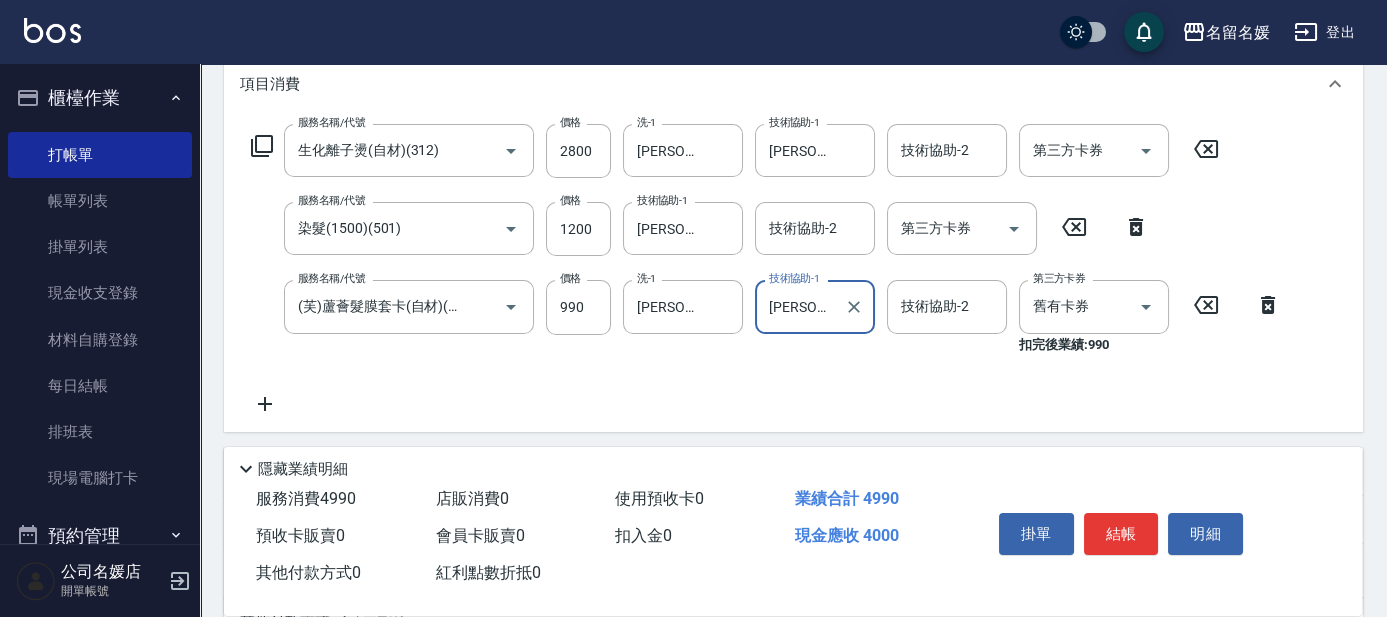 click 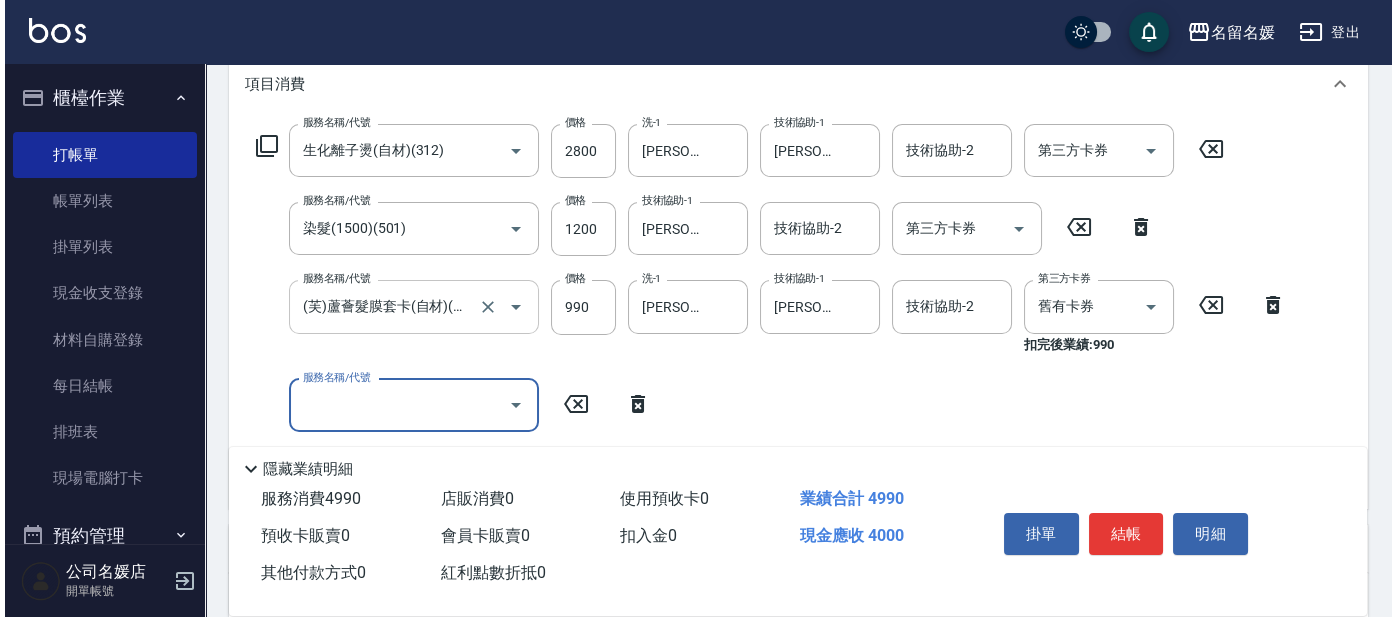 scroll, scrollTop: 0, scrollLeft: 0, axis: both 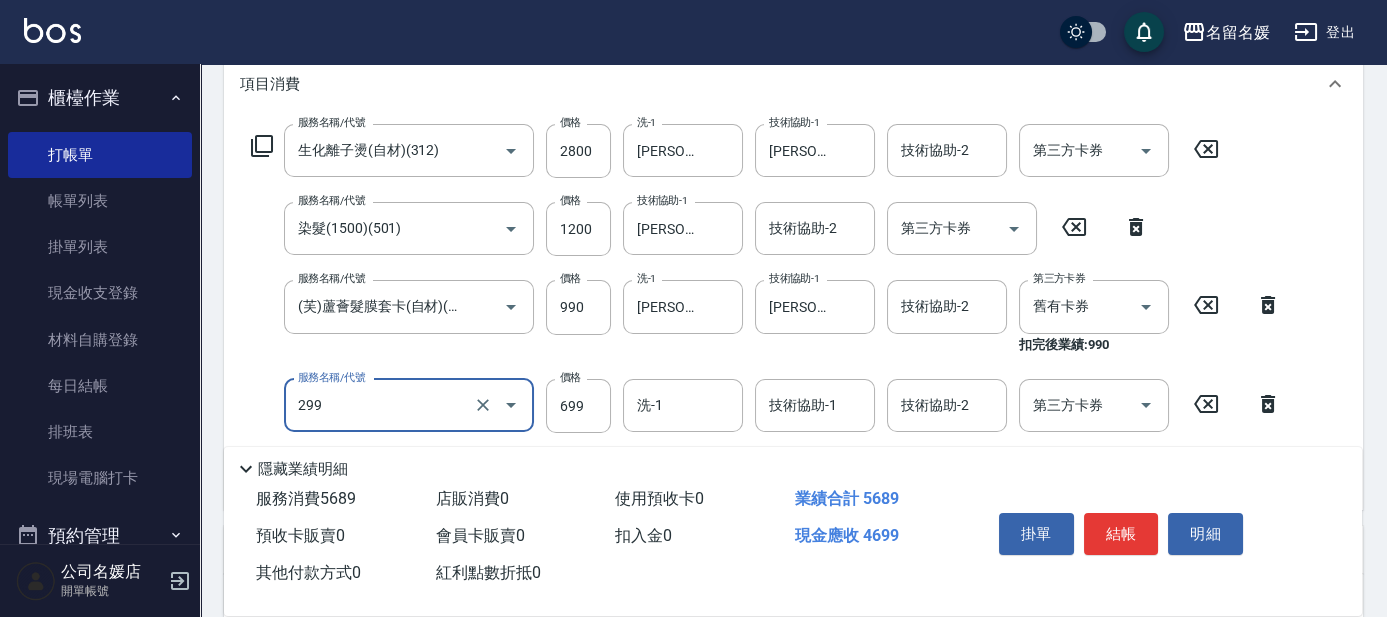 click on "299" at bounding box center [381, 405] 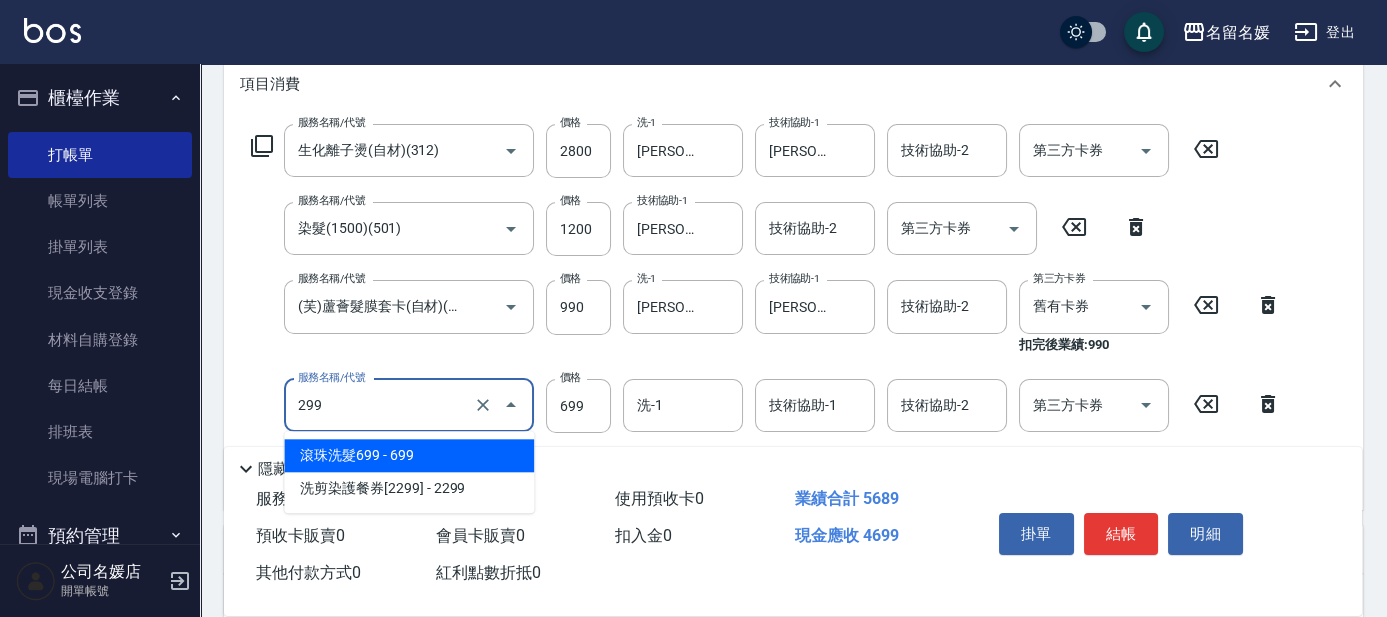click on "滾珠洗髮699 - 699" at bounding box center [409, 455] 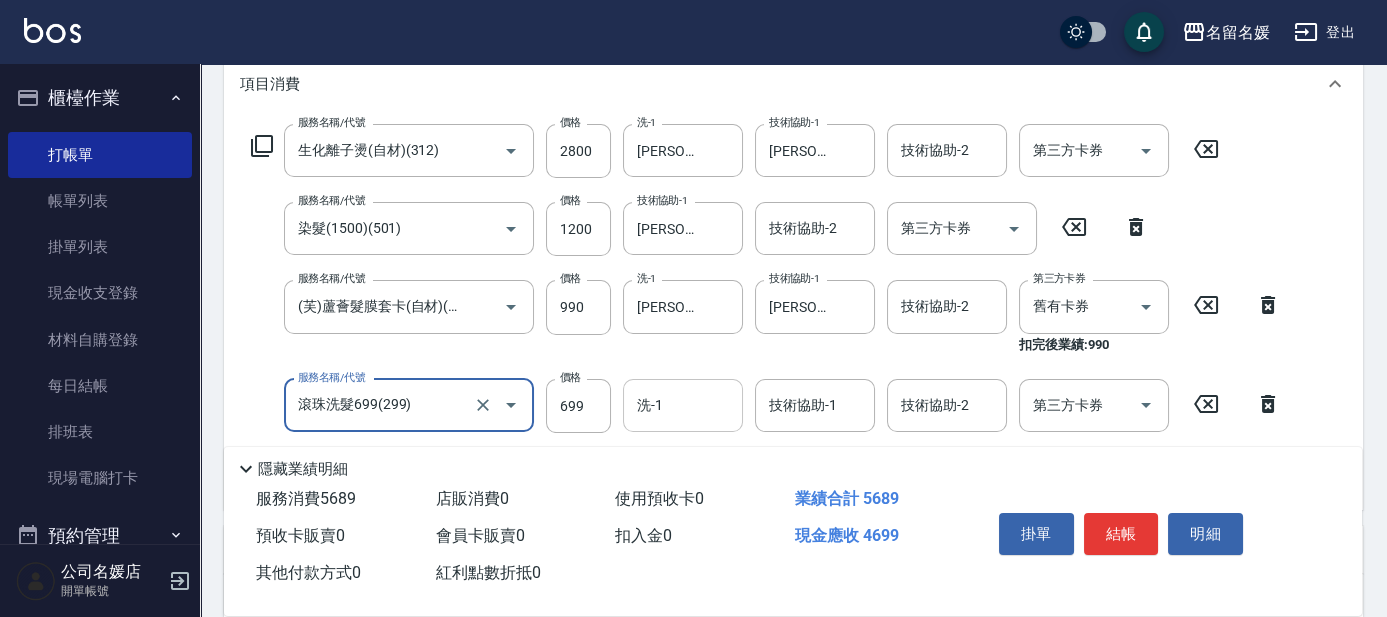 type on "滾珠洗髮699(299)" 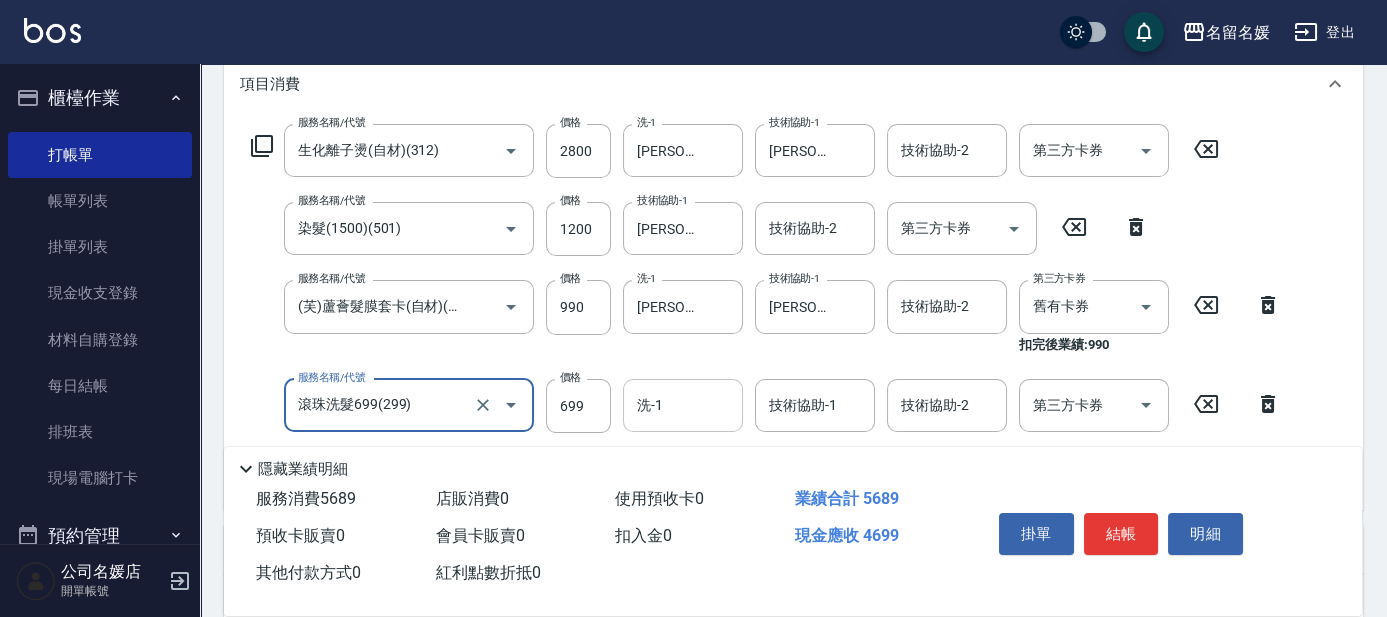 click on "洗-1" at bounding box center (683, 405) 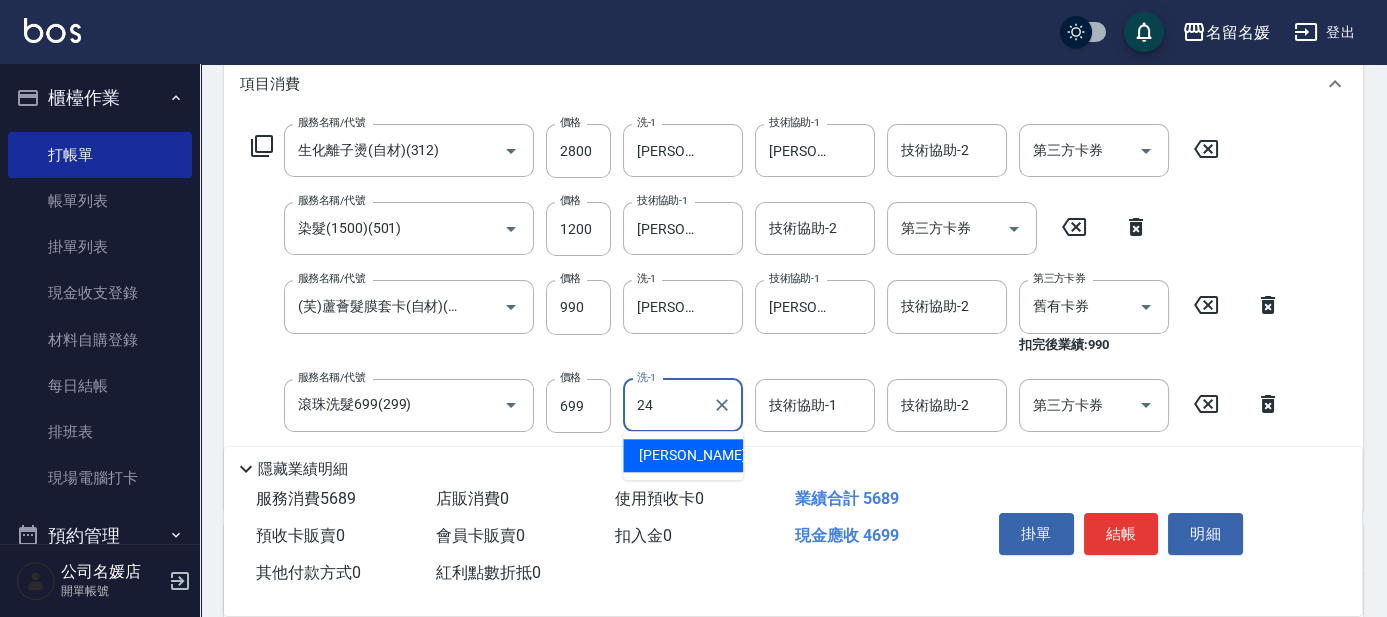click on "[PERSON_NAME]-24" at bounding box center [702, 455] 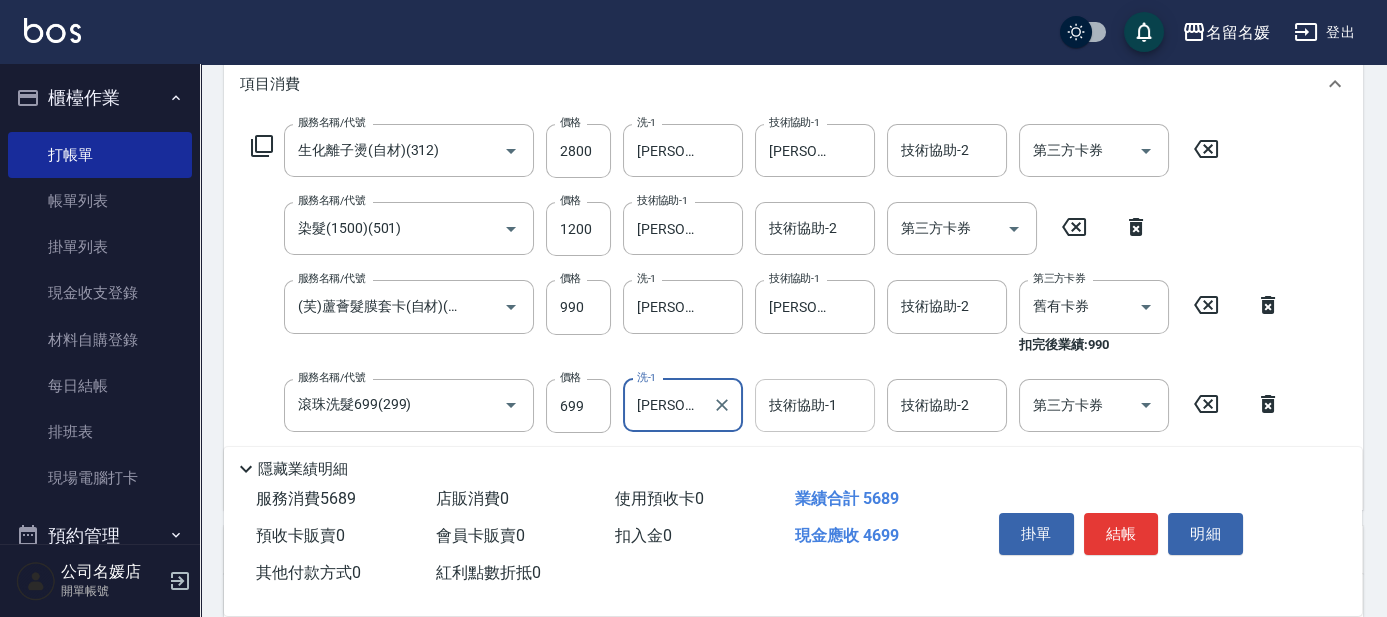 type on "[PERSON_NAME]-24" 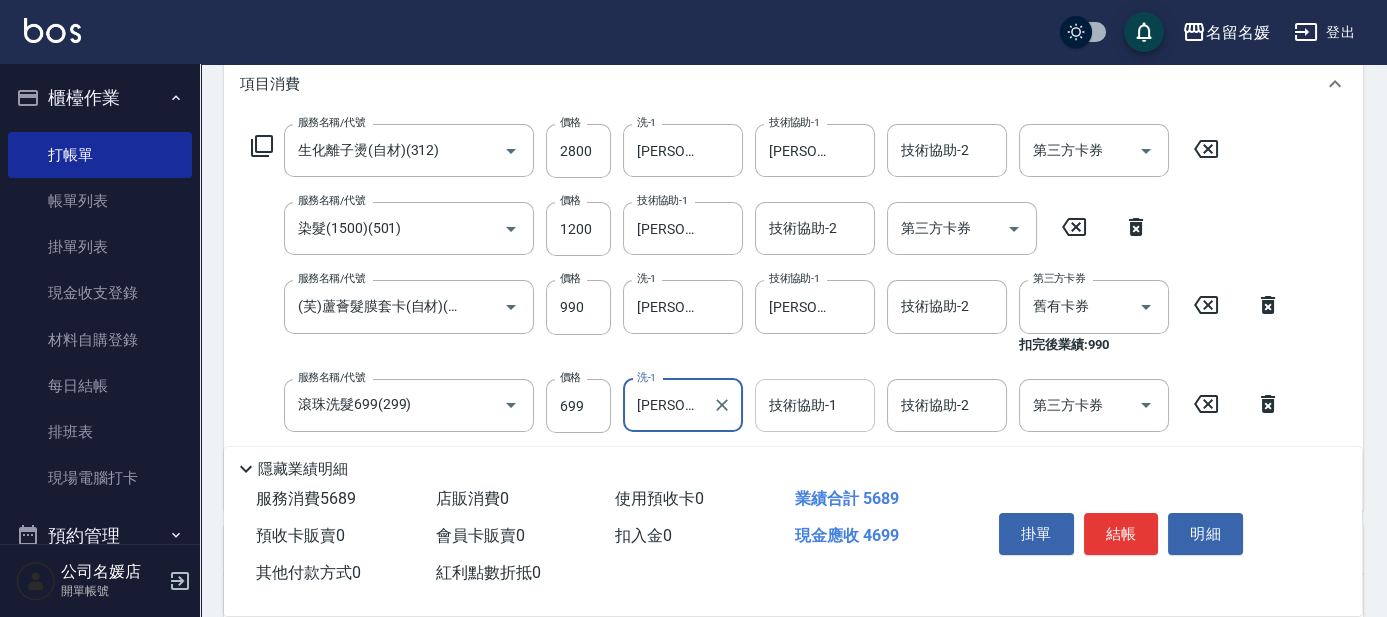 click on "技術協助-1 技術協助-1" at bounding box center [815, 405] 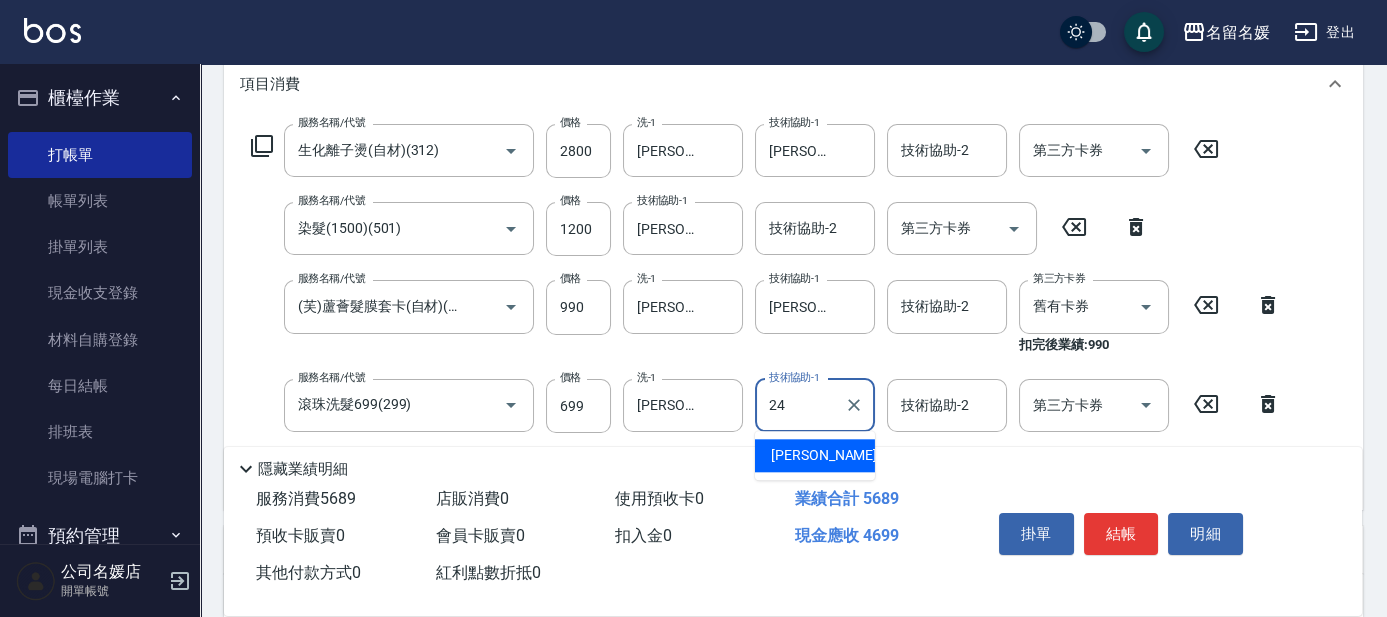click on "[PERSON_NAME]-24" at bounding box center (815, 455) 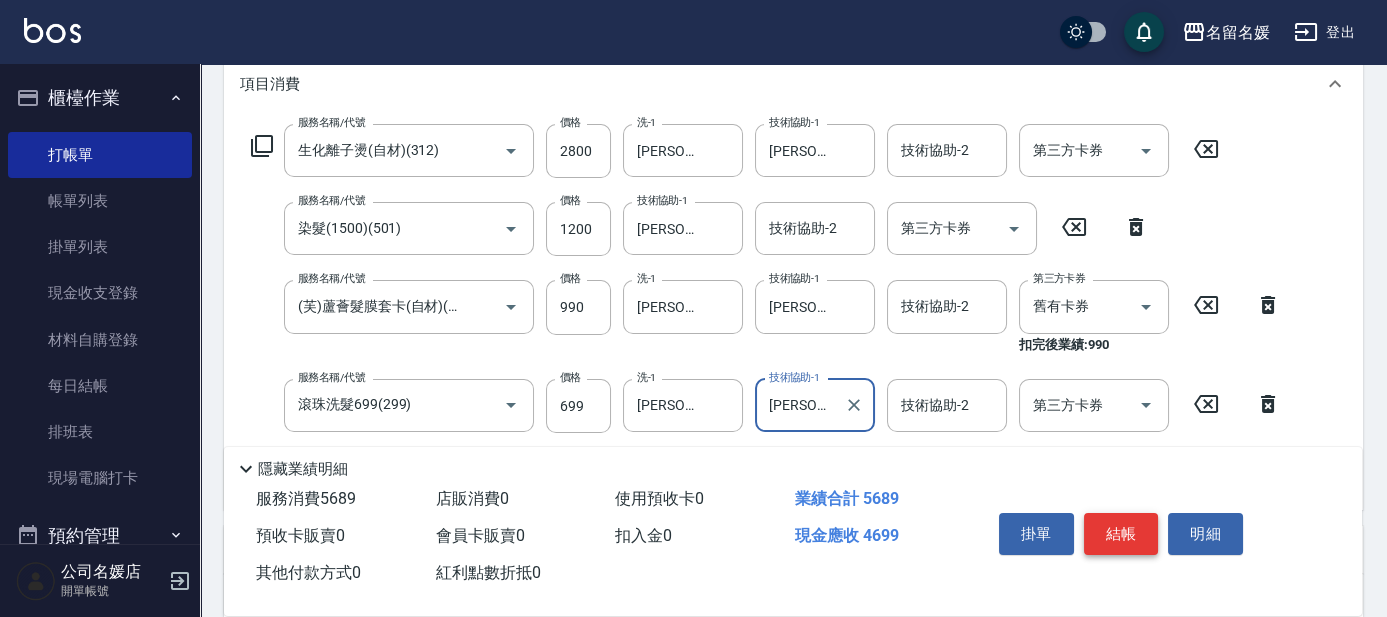 type on "[PERSON_NAME]-24" 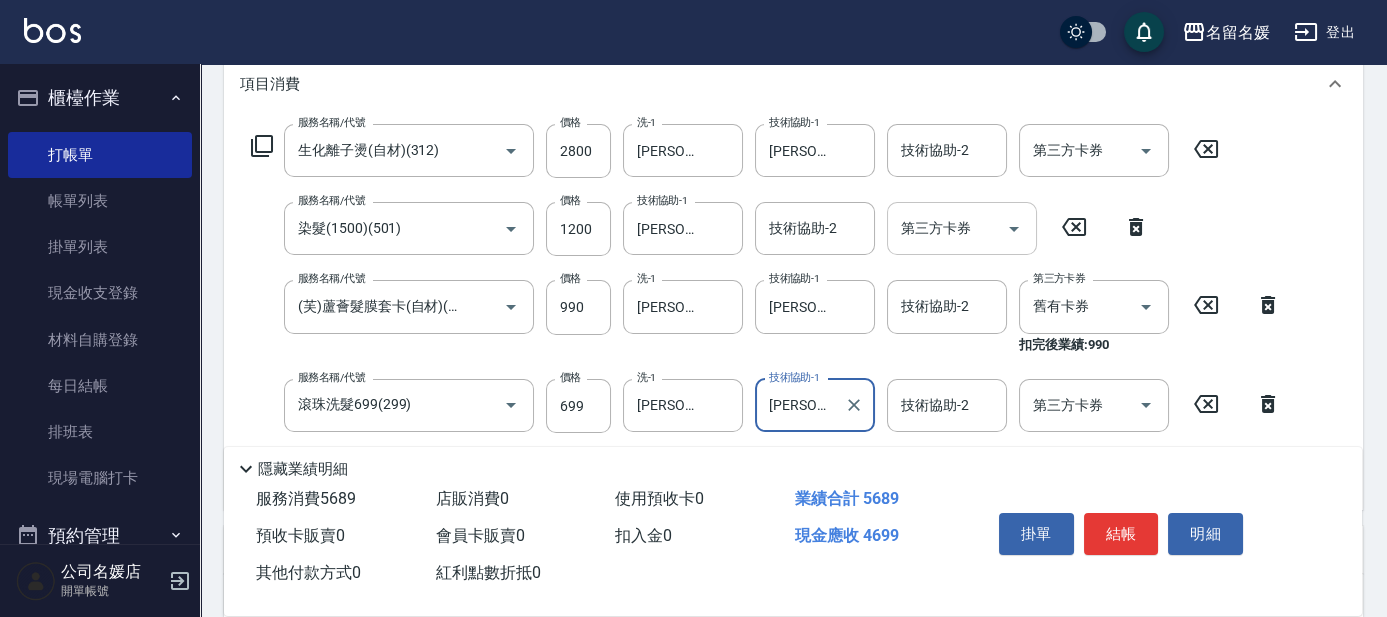 click on "結帳" at bounding box center (1121, 534) 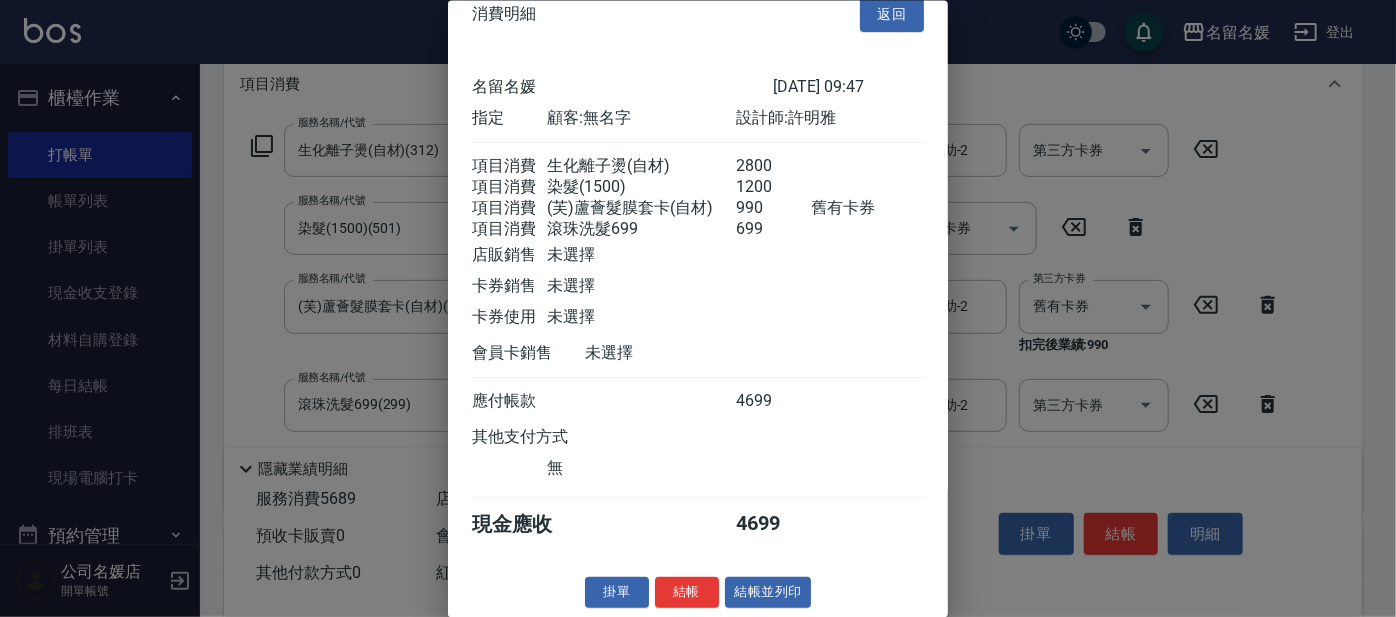 scroll, scrollTop: 52, scrollLeft: 0, axis: vertical 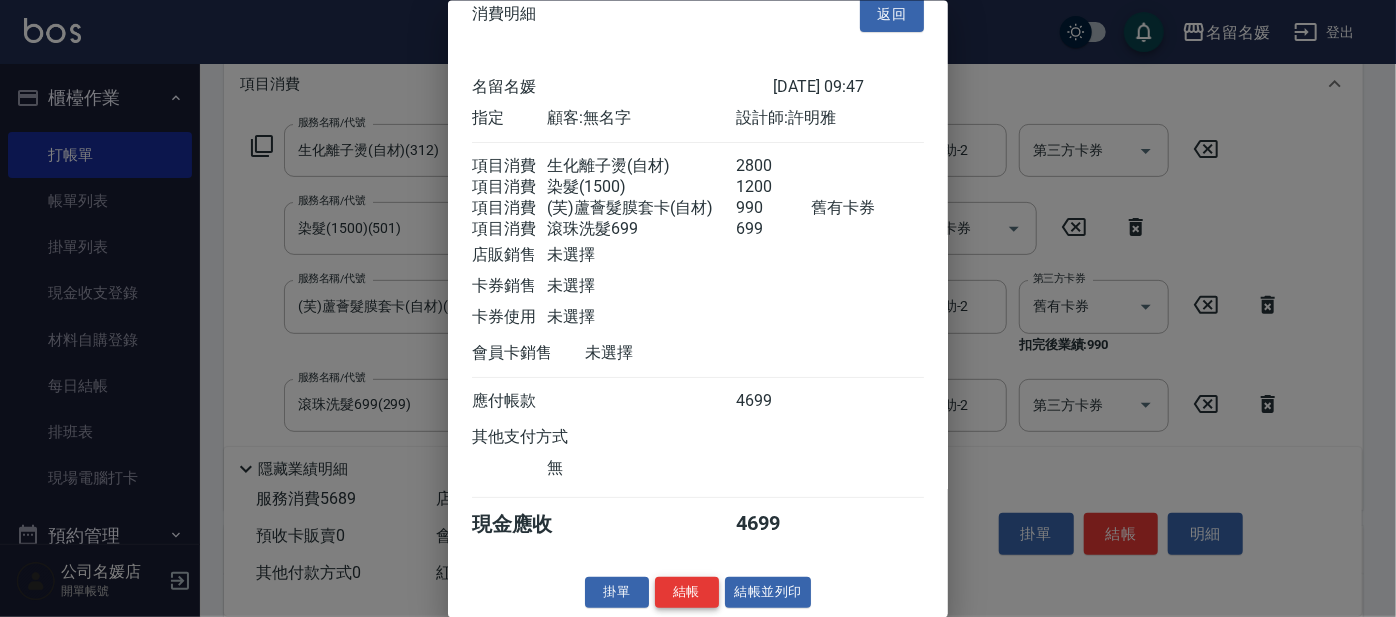 click on "結帳" at bounding box center (687, 592) 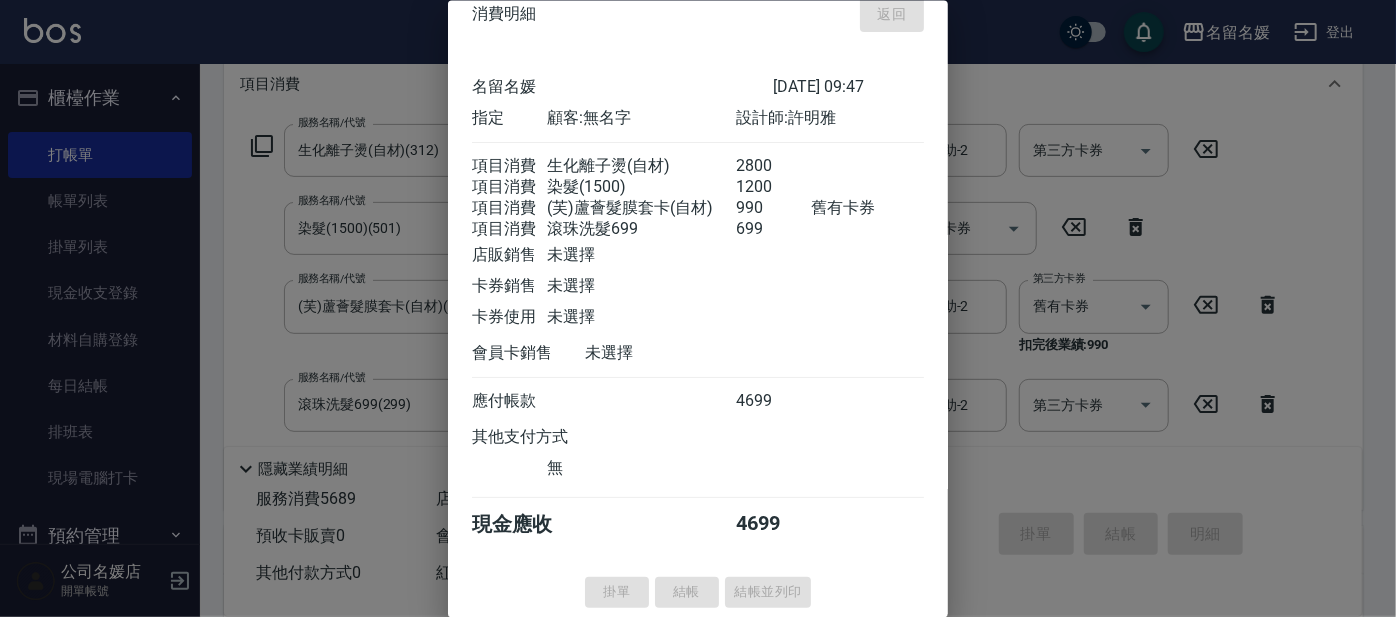type 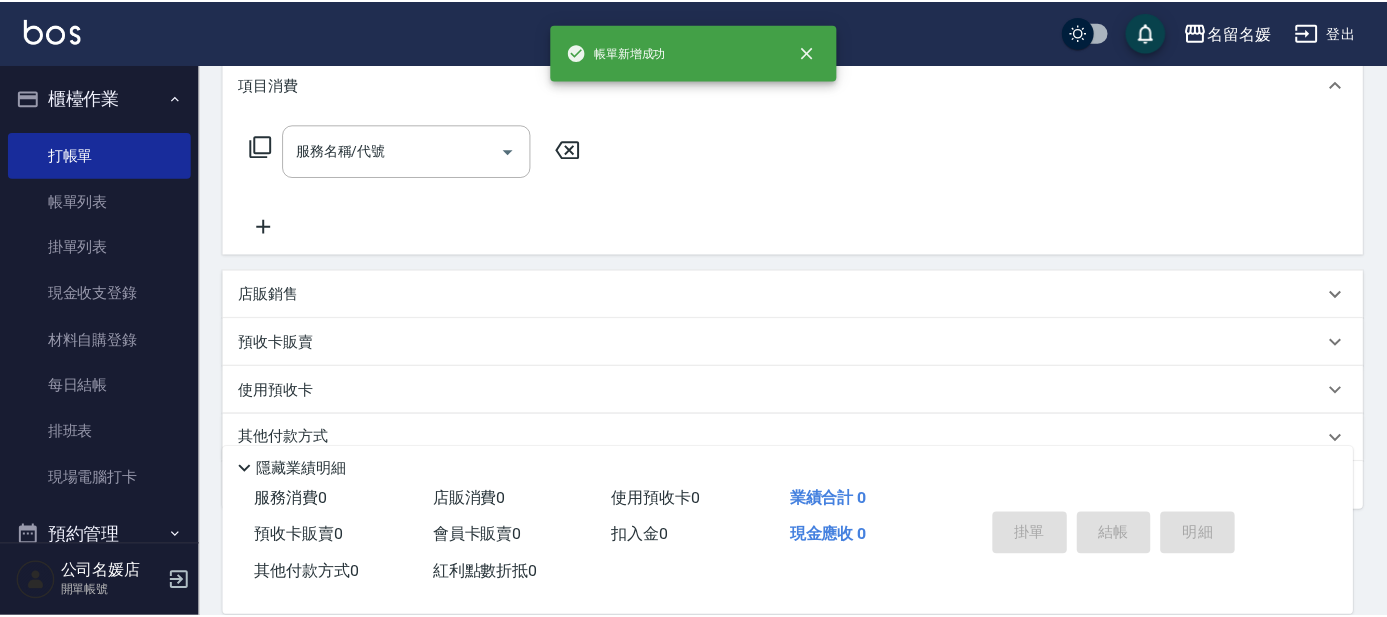 scroll, scrollTop: 0, scrollLeft: 0, axis: both 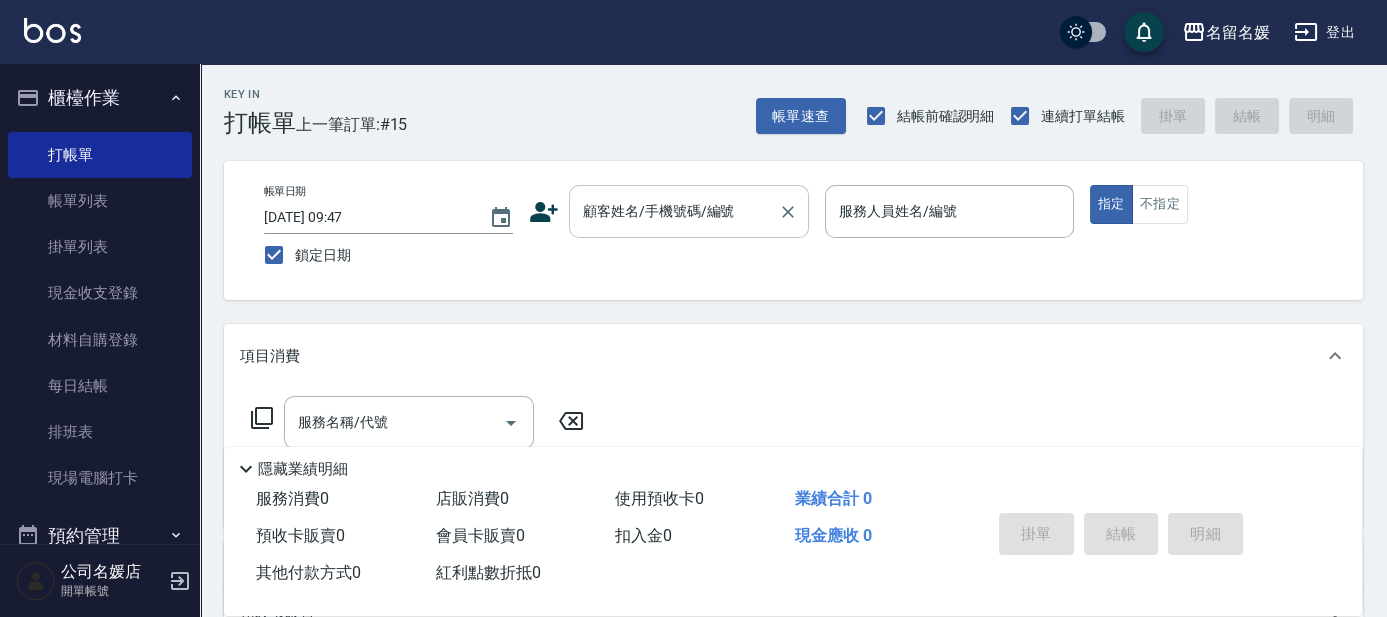 click on "顧客姓名/手機號碼/編號" at bounding box center [674, 211] 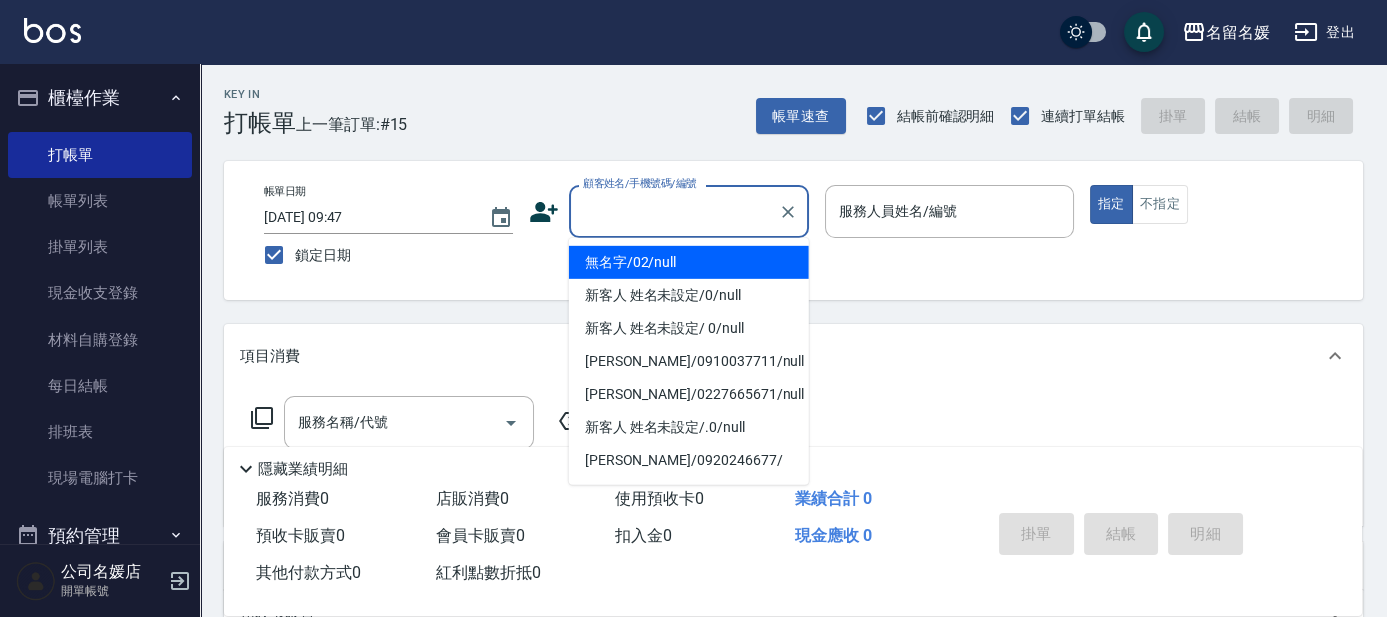 drag, startPoint x: 741, startPoint y: 262, endPoint x: 877, endPoint y: 220, distance: 142.33763 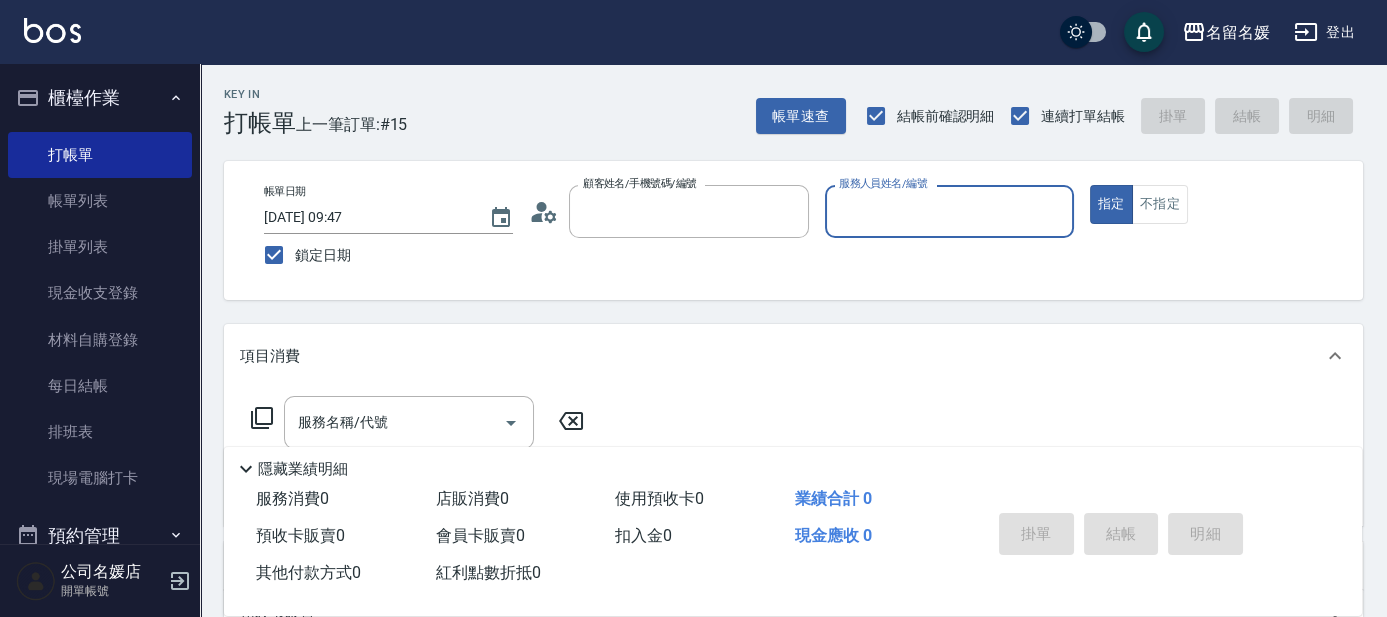 type on "無名字/02/null" 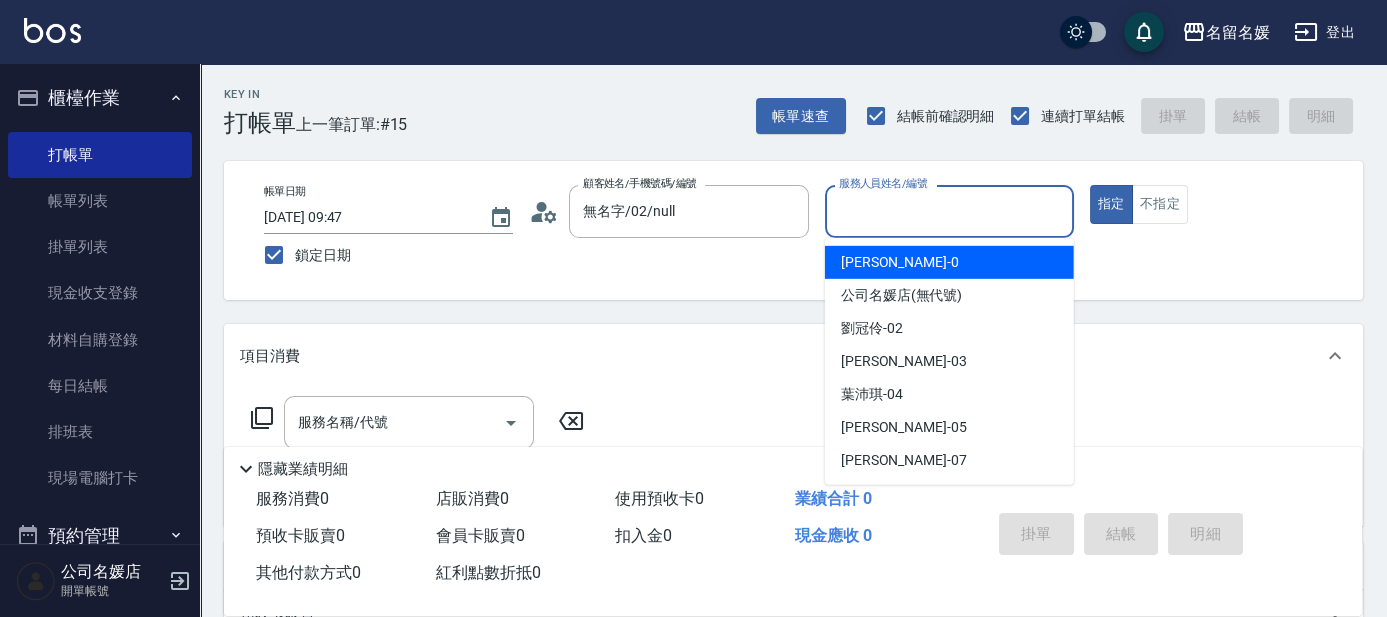 drag, startPoint x: 866, startPoint y: 214, endPoint x: 875, endPoint y: 219, distance: 10.29563 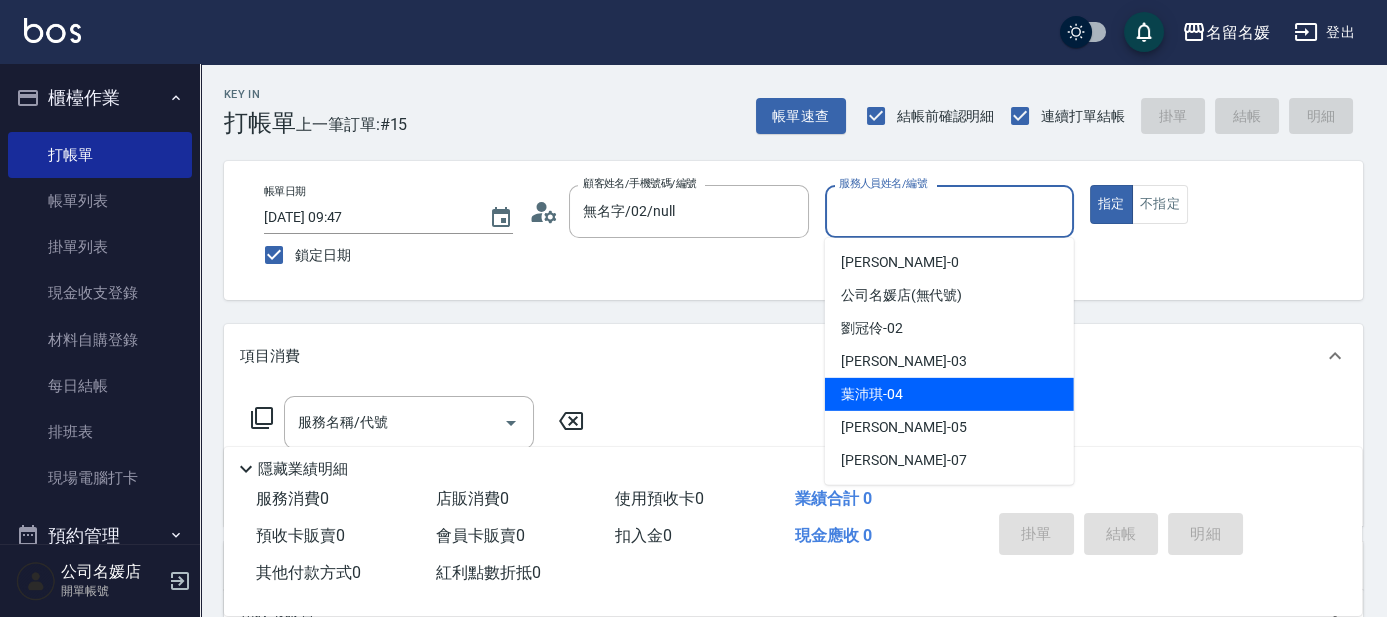 click on "[PERSON_NAME]-04" at bounding box center [949, 394] 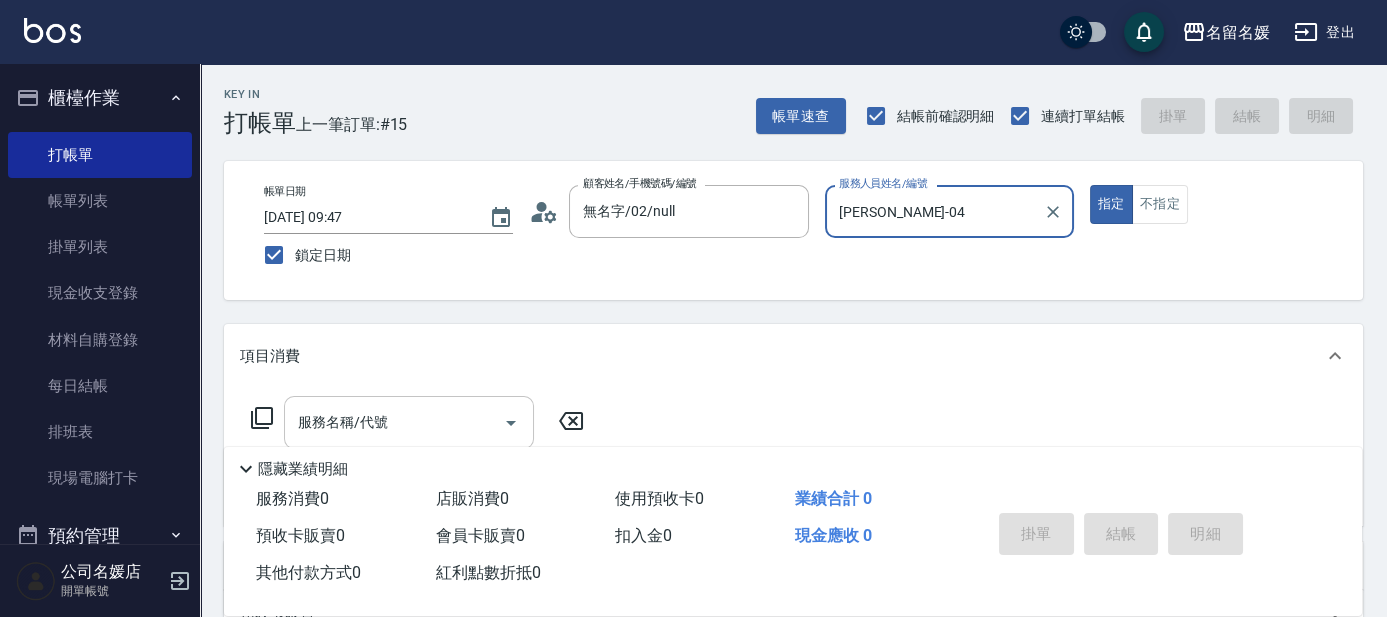 click on "服務名稱/代號" at bounding box center [394, 422] 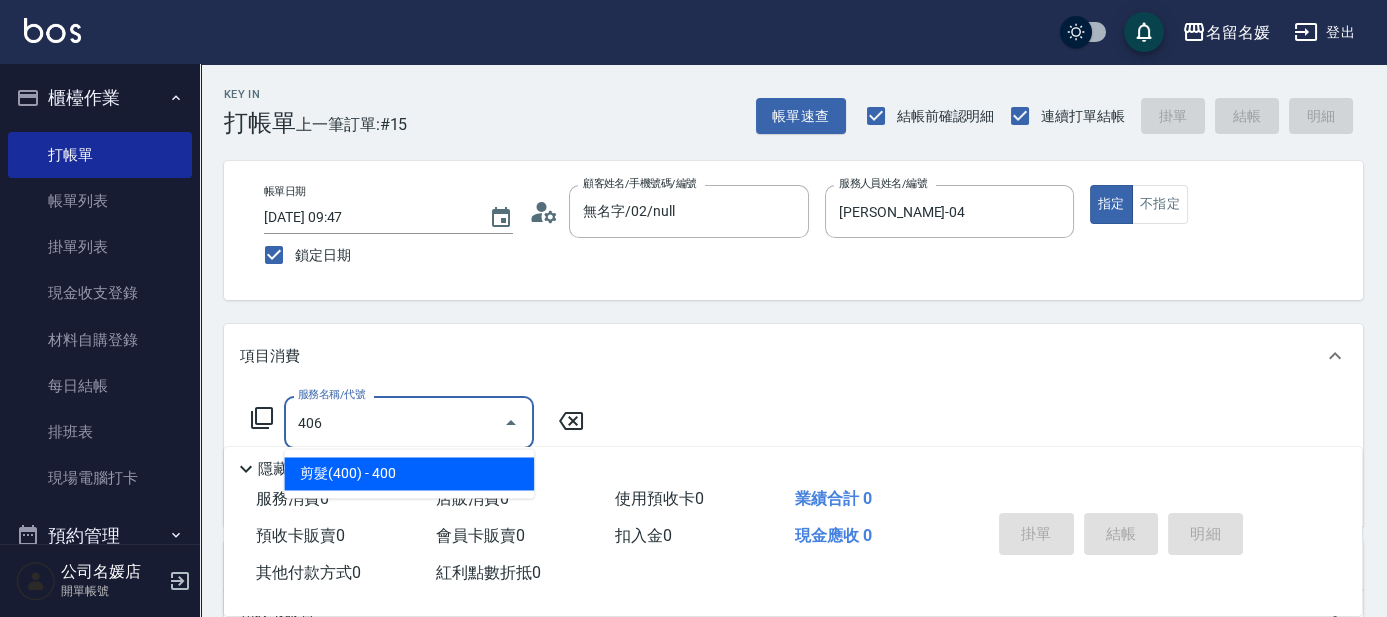 click on "剪髮(400) - 400" at bounding box center [409, 473] 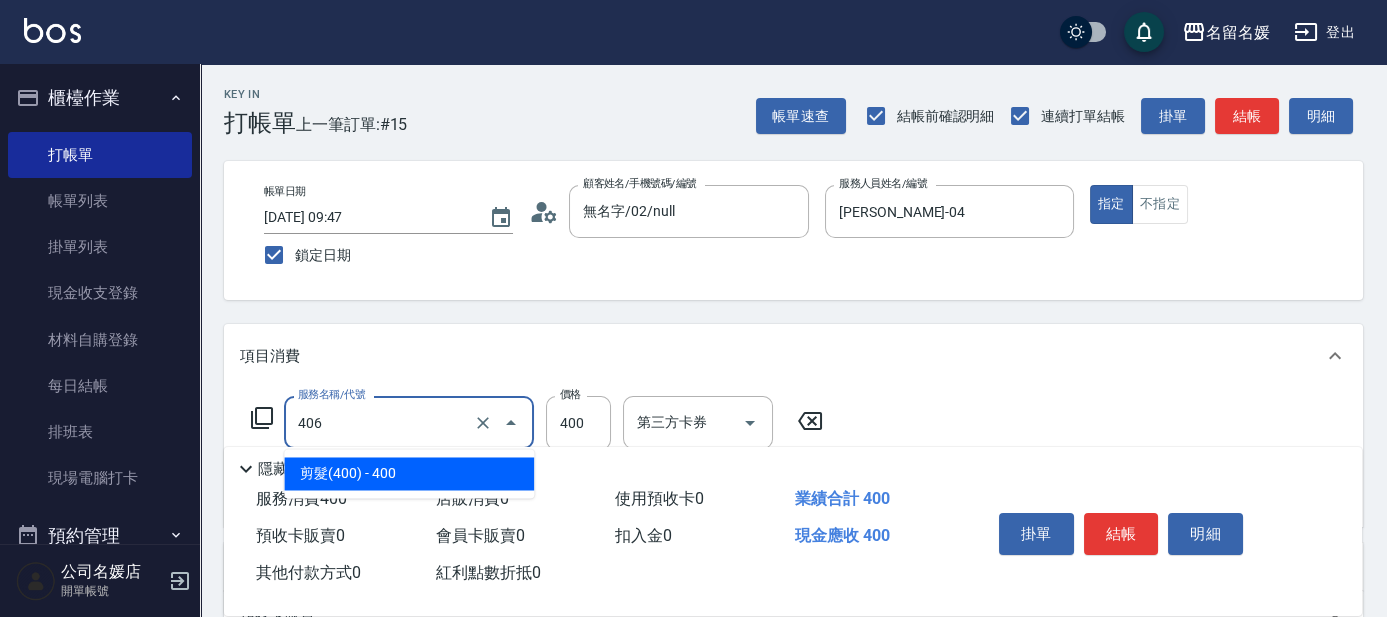 drag, startPoint x: 451, startPoint y: 428, endPoint x: 477, endPoint y: 478, distance: 56.35601 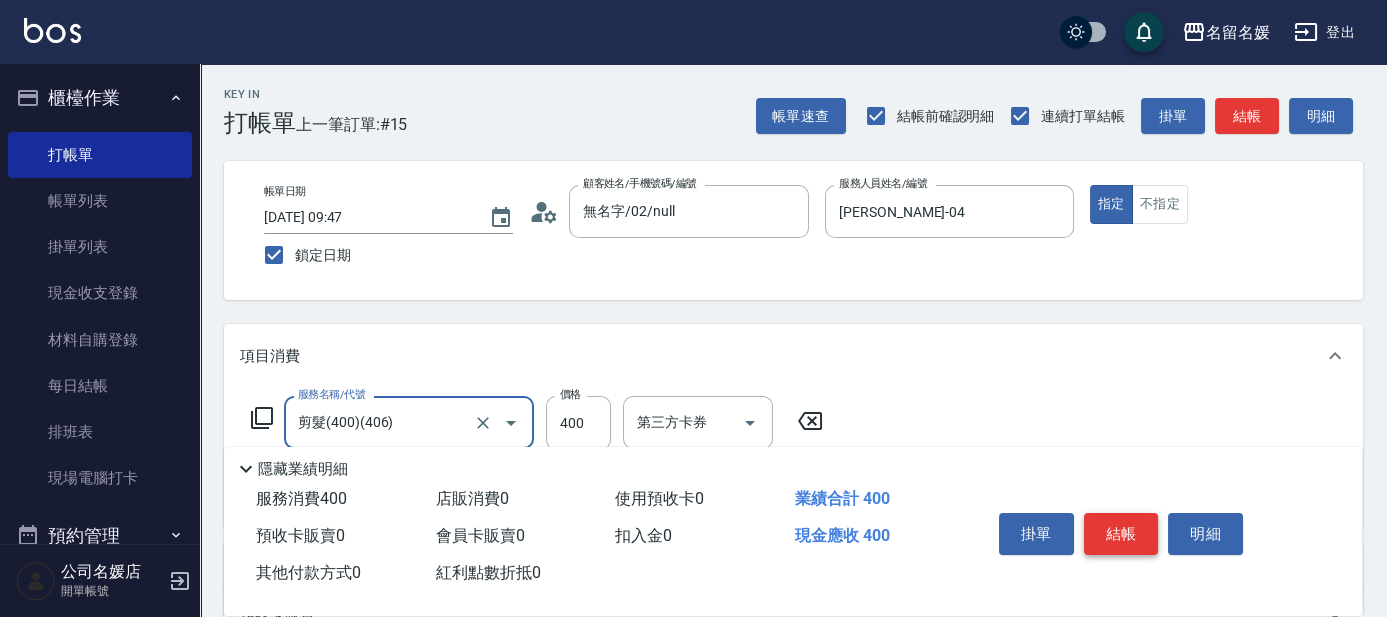 type on "剪髮(400)(406)" 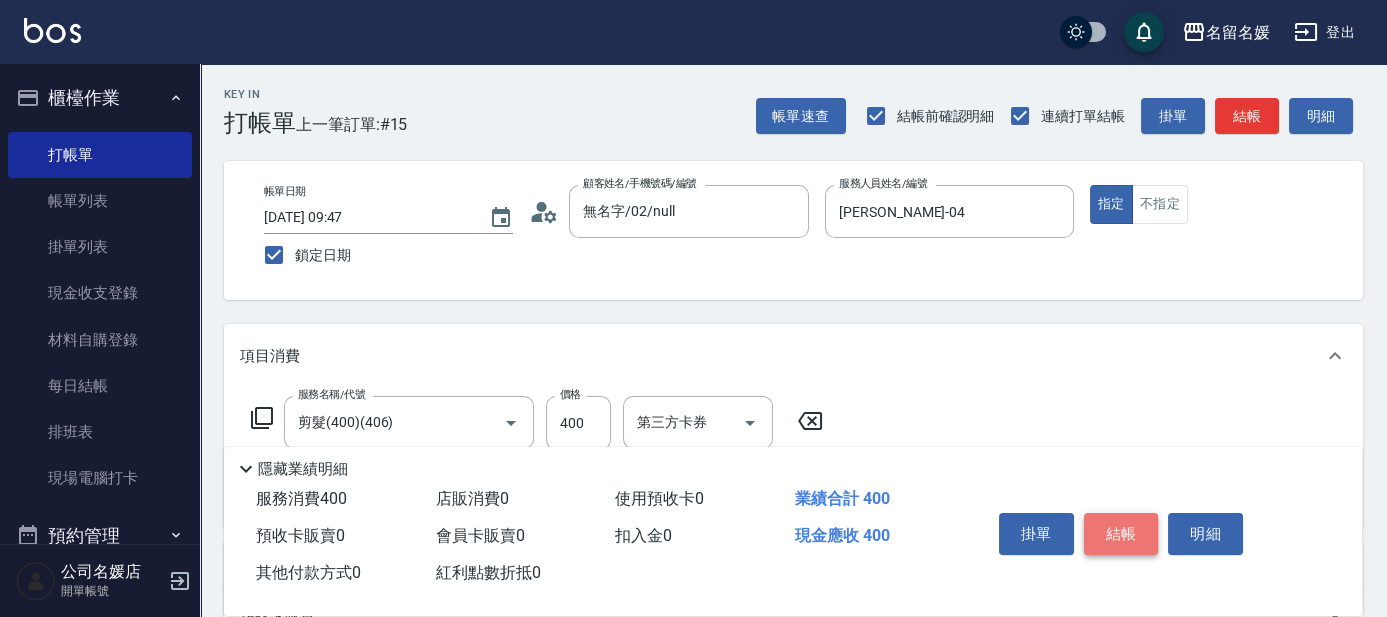 click on "結帳" at bounding box center (1121, 534) 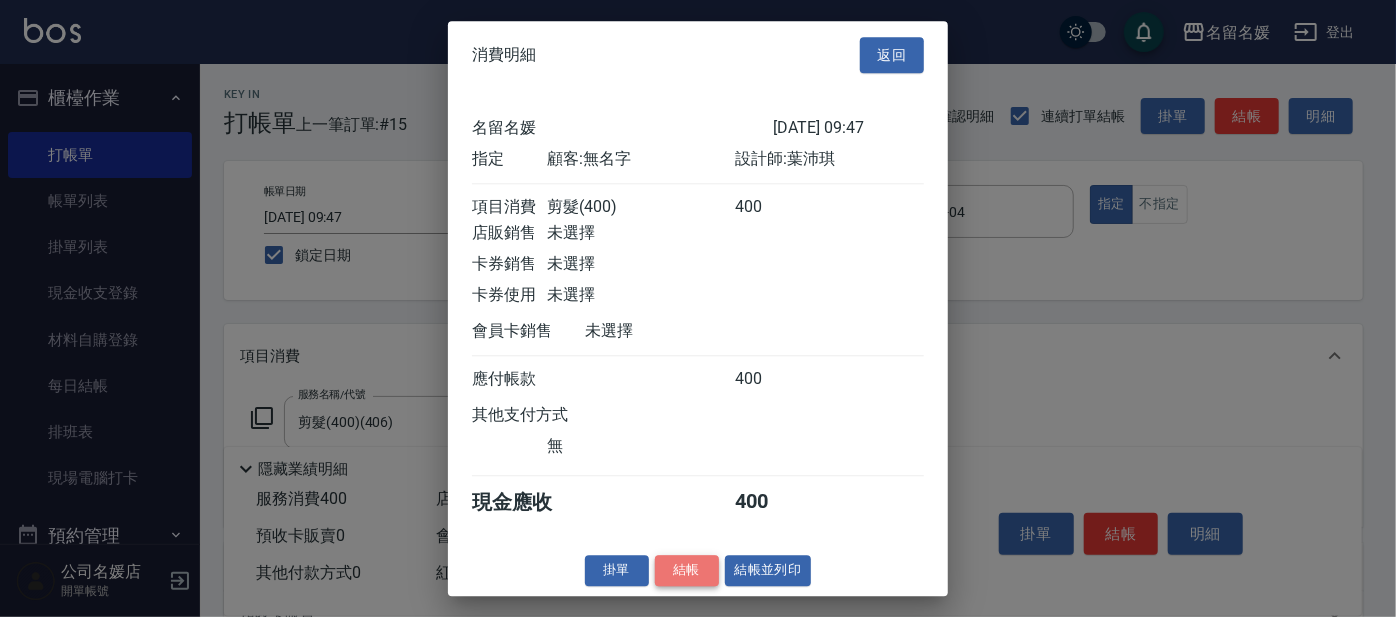 click on "結帳" at bounding box center [687, 570] 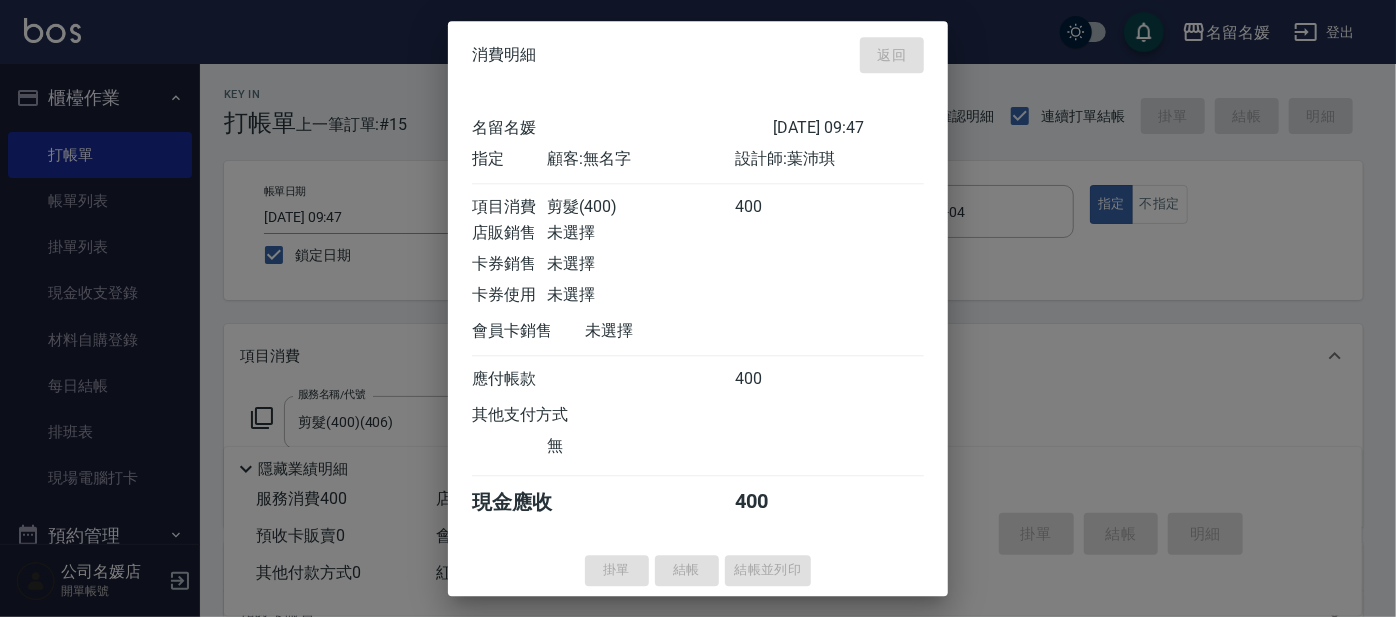 type 